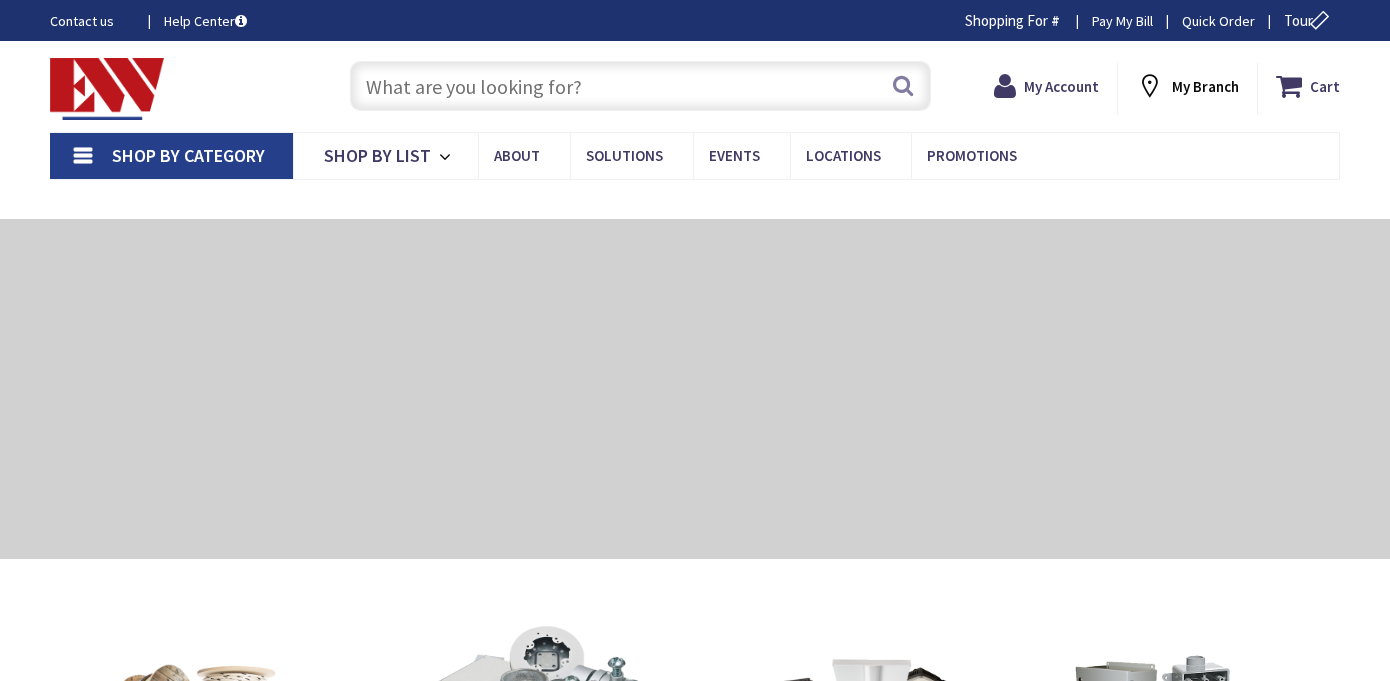 type on "[NUMBER] [STREET], [CITY], [STATE]" 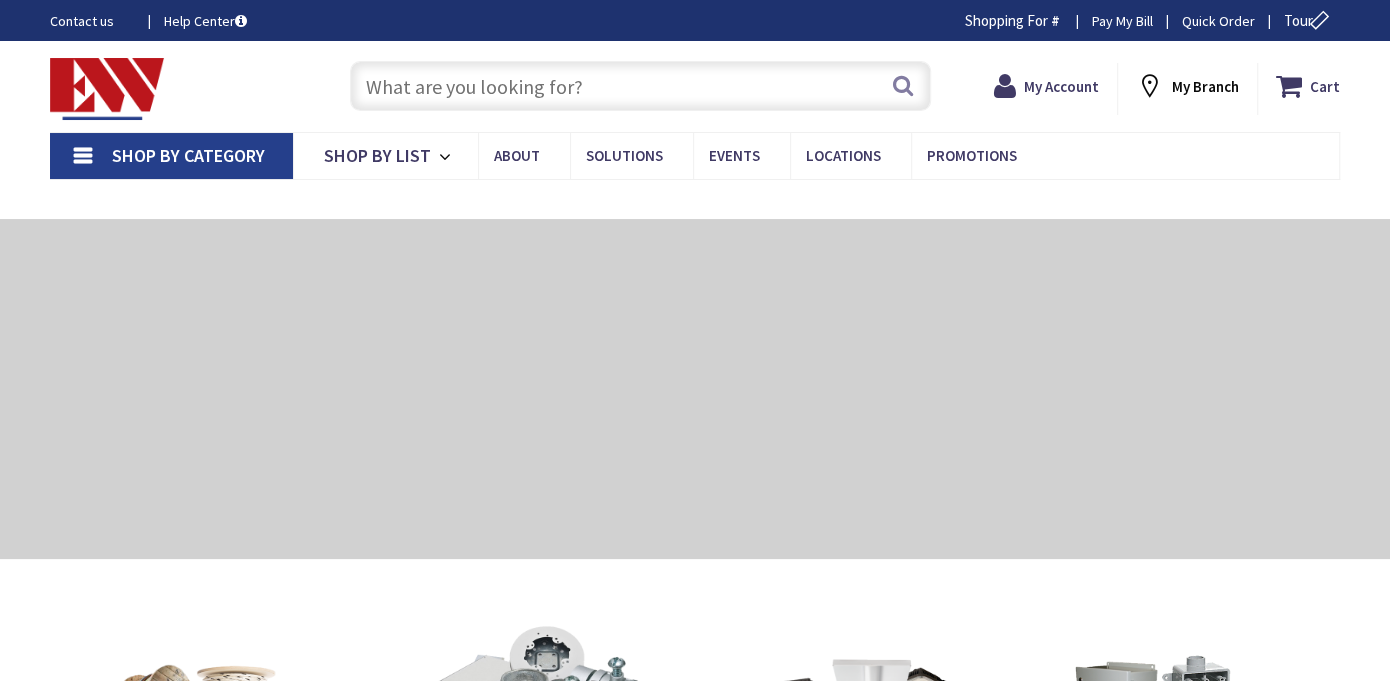 scroll, scrollTop: 0, scrollLeft: 0, axis: both 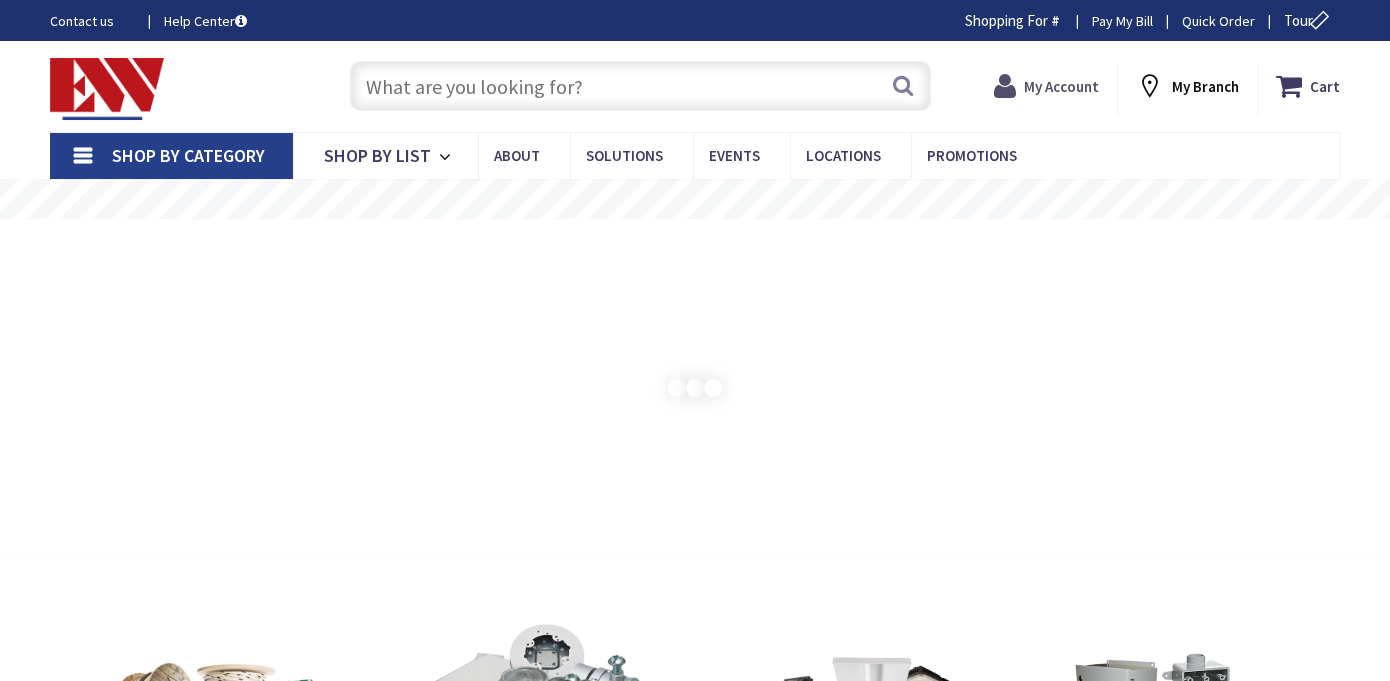 click on "My Account" at bounding box center (1061, 86) 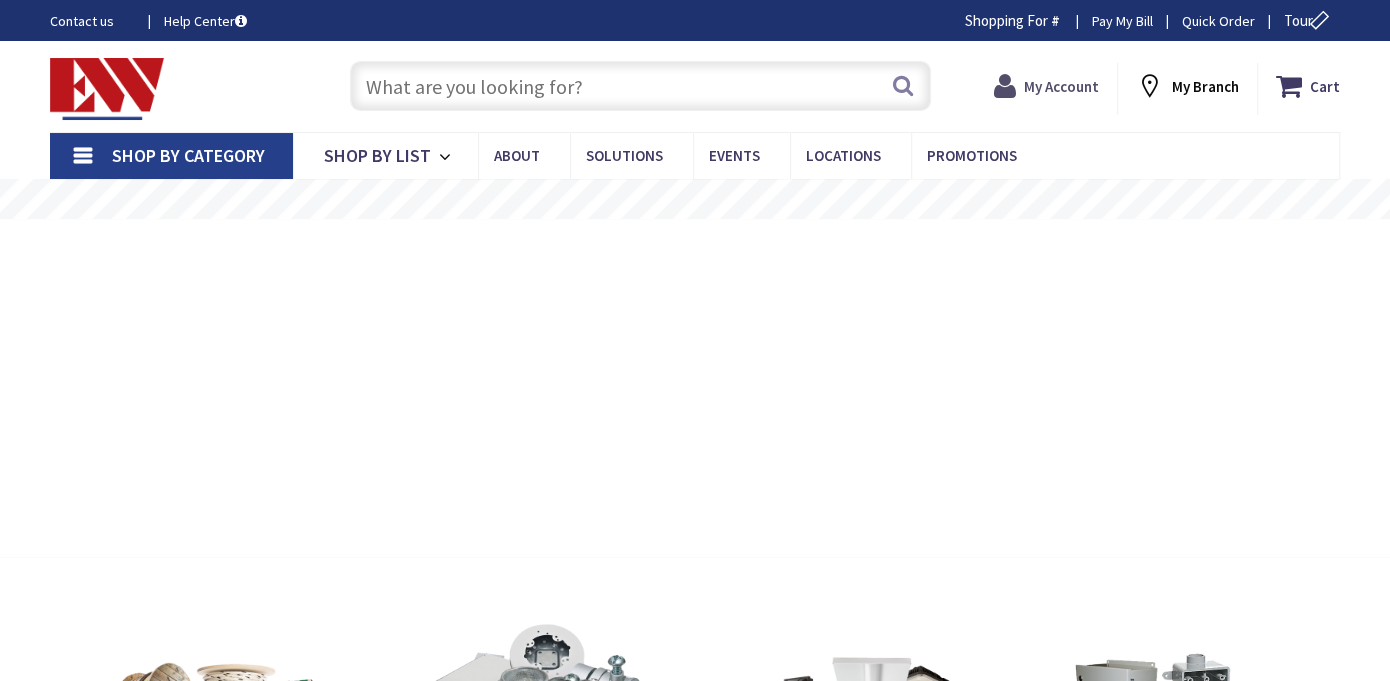 scroll, scrollTop: 0, scrollLeft: 0, axis: both 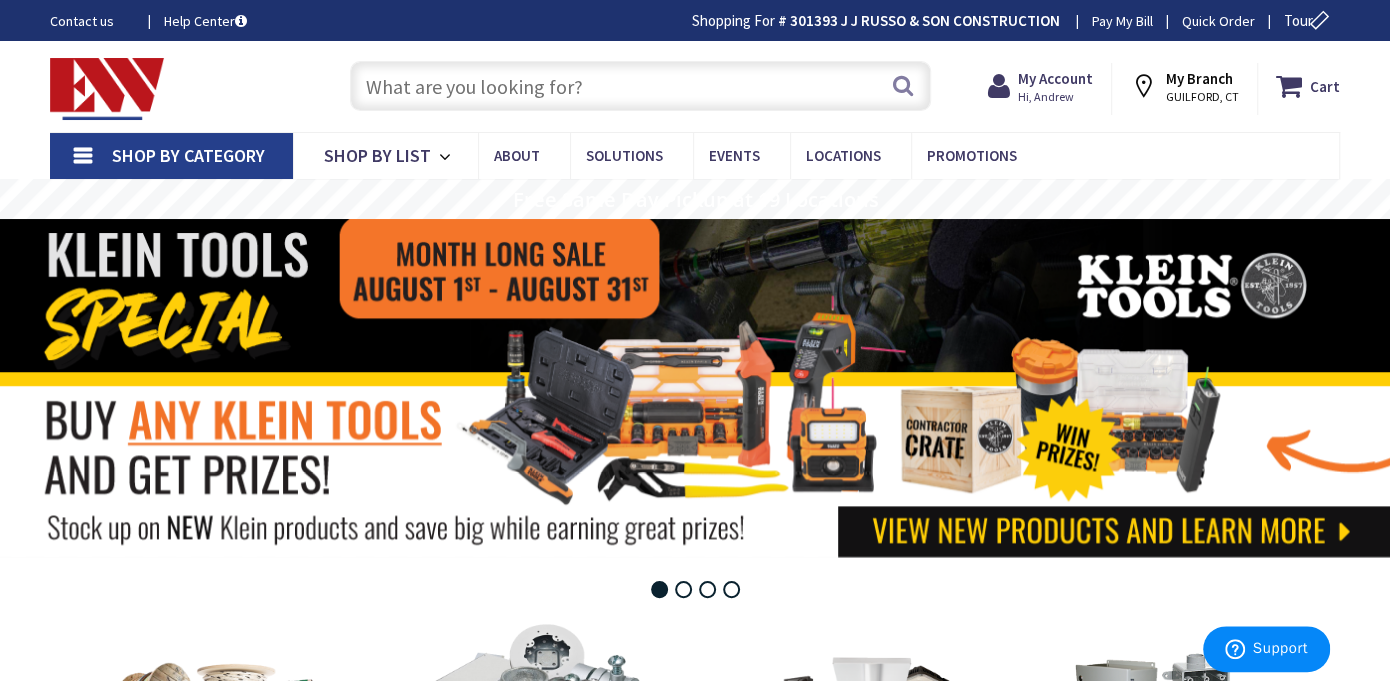 click at bounding box center (640, 86) 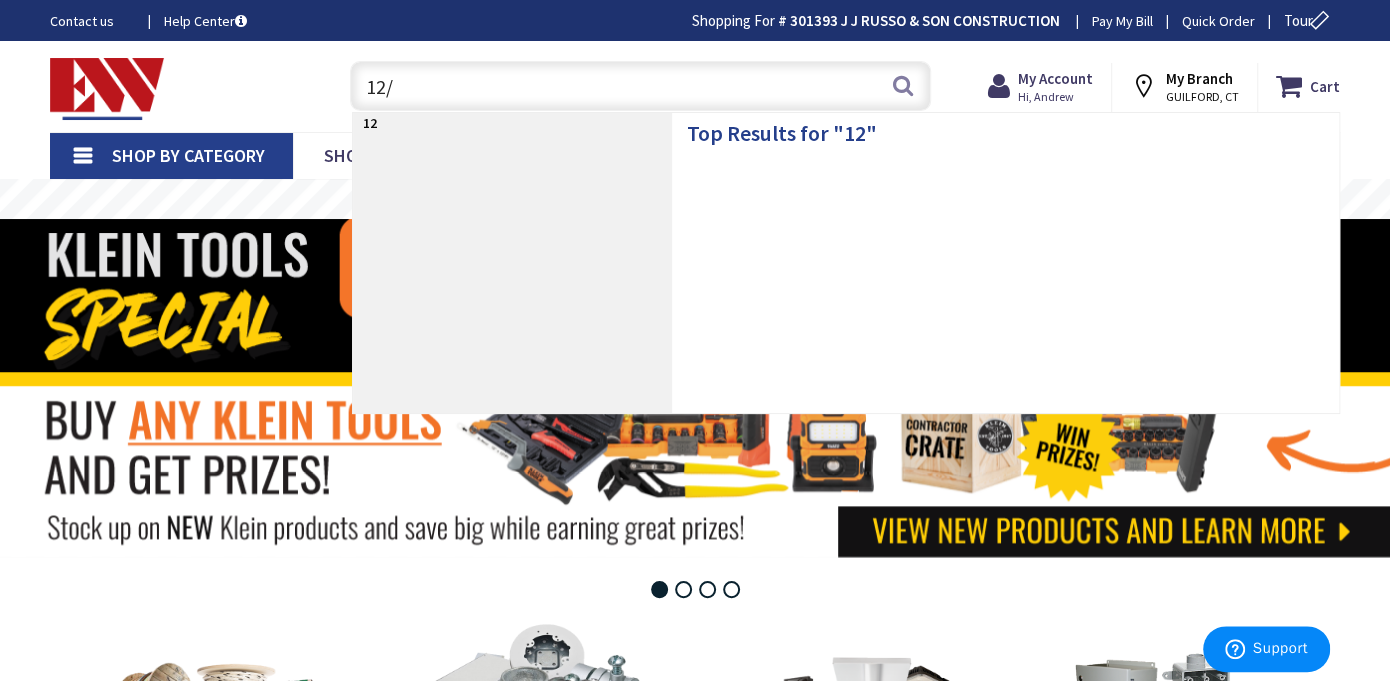type on "12/2" 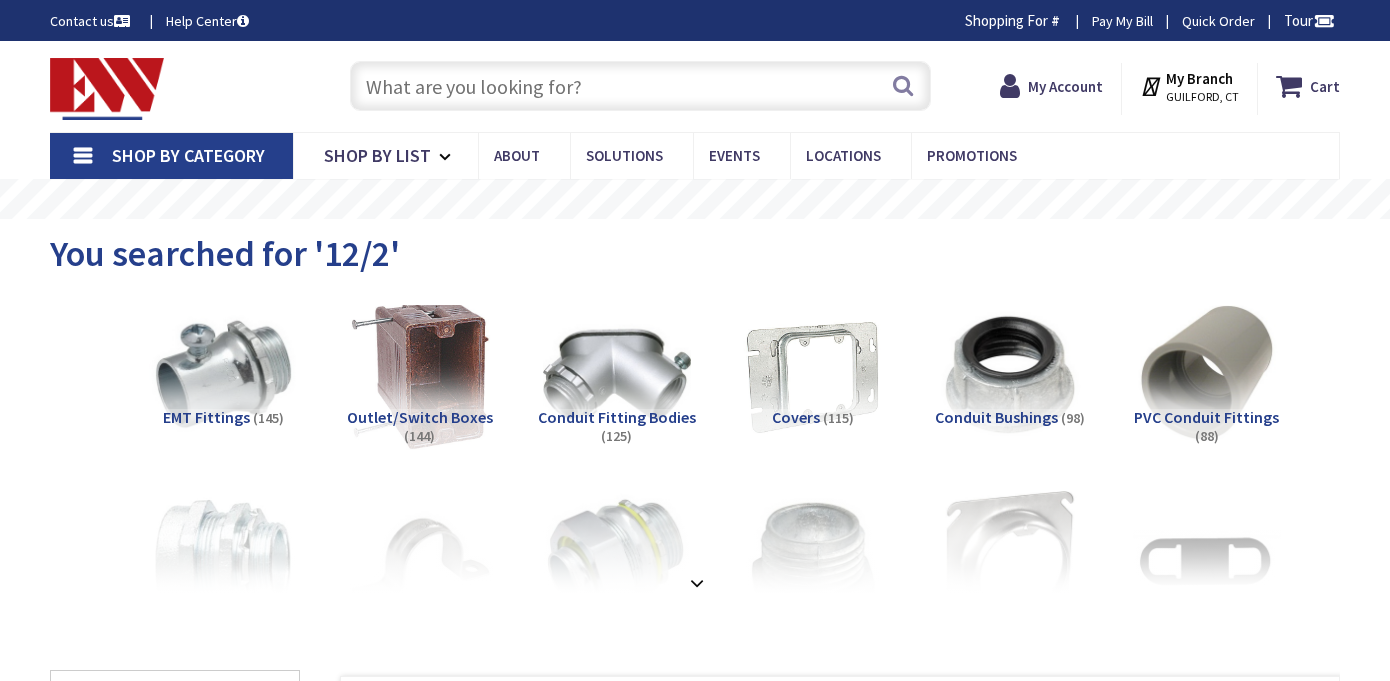 scroll, scrollTop: 0, scrollLeft: 0, axis: both 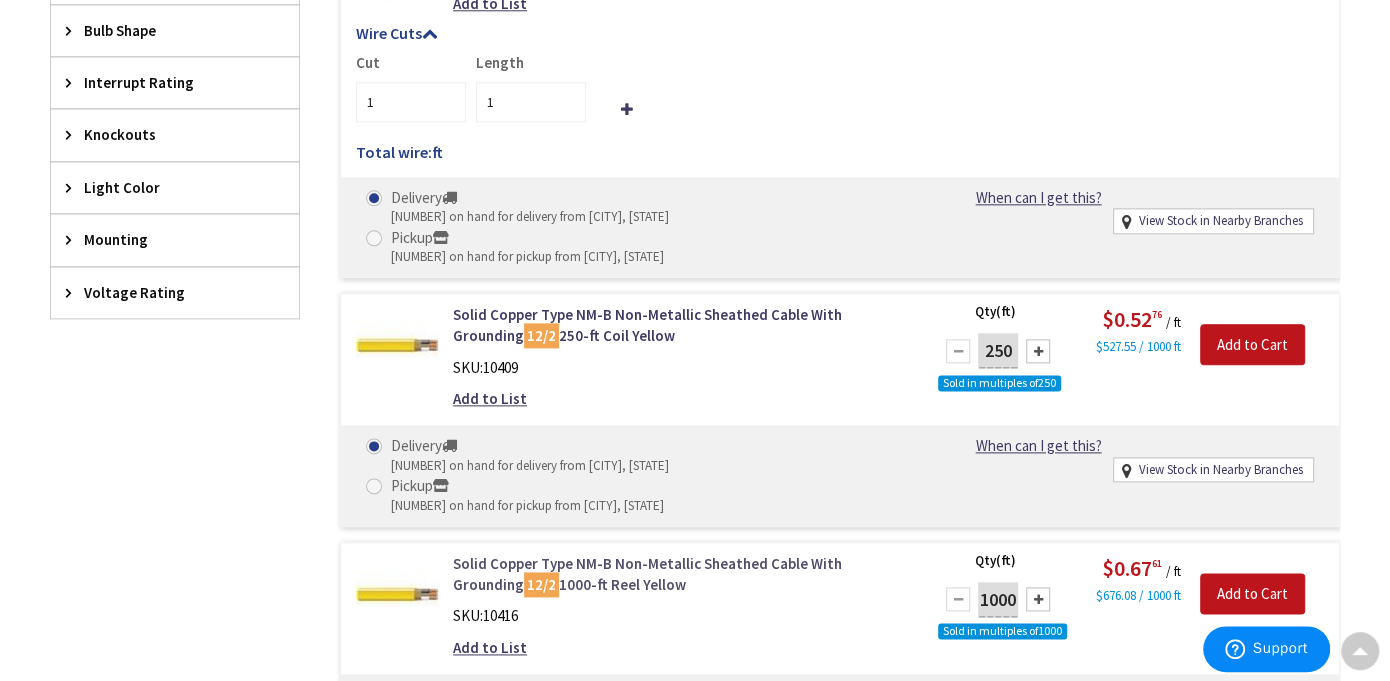 click on "Solid Copper Type NM-B Non-Metallic Sheathed Cable With Grounding  12/2  1000-ft Reel Yellow" at bounding box center [680, 574] 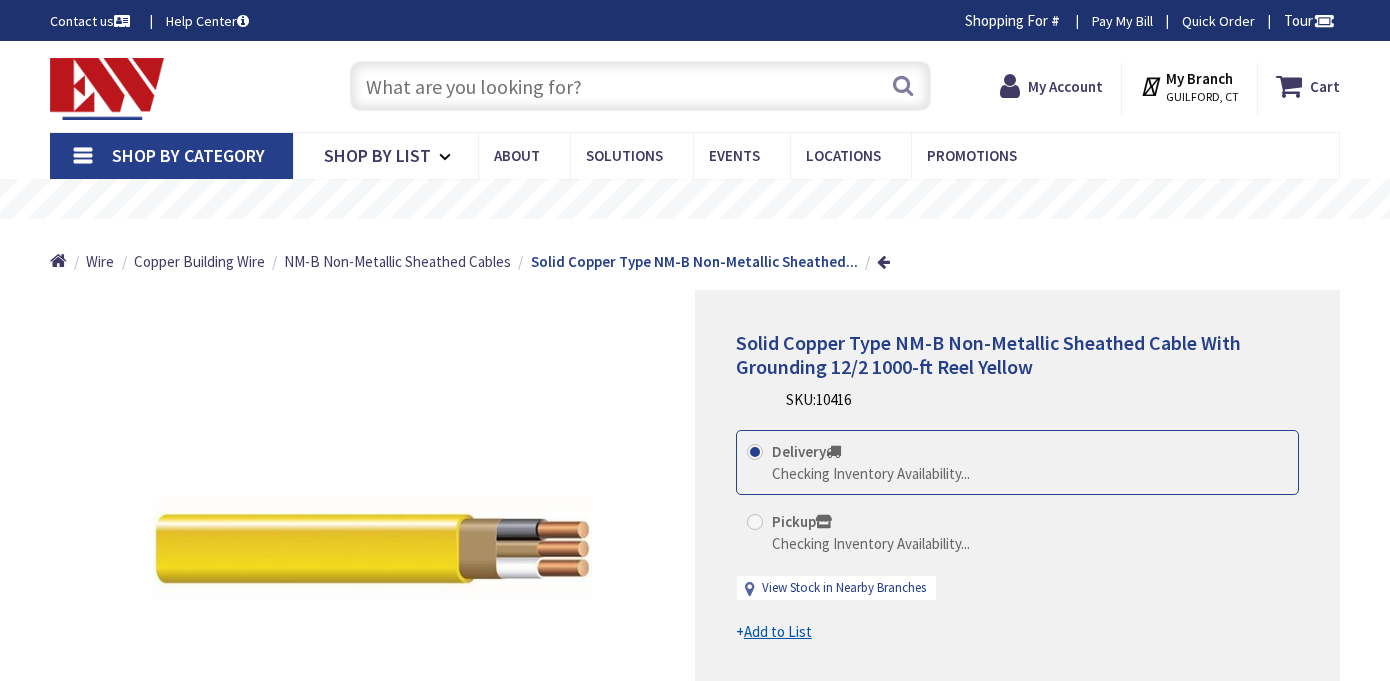 scroll, scrollTop: 0, scrollLeft: 0, axis: both 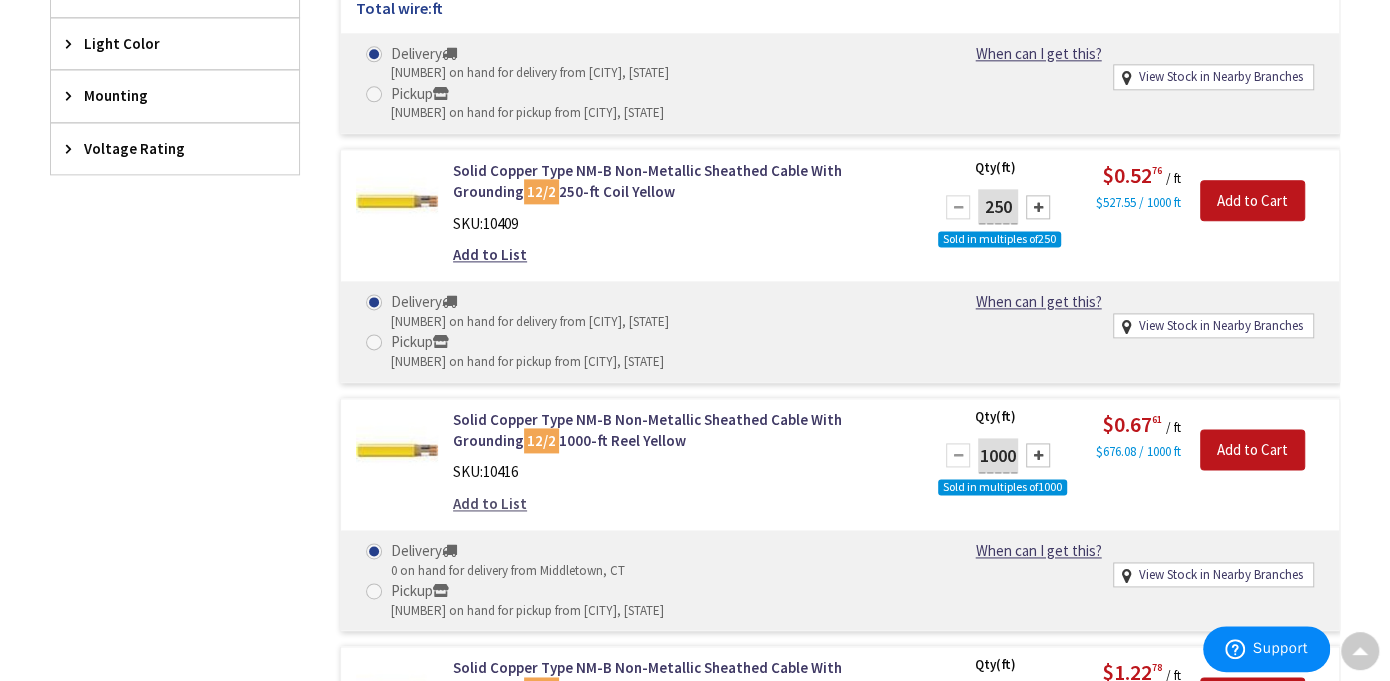click on "Add to List" at bounding box center (490, 503) 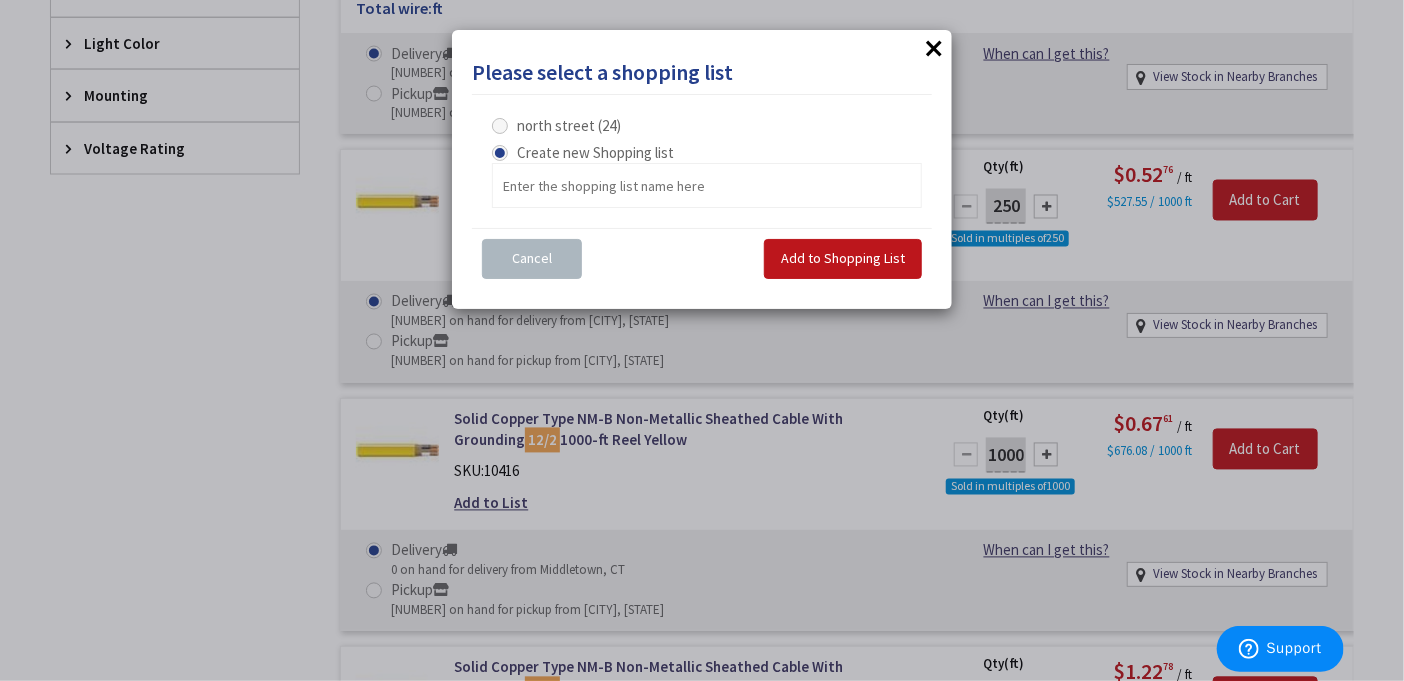 click on "north street (24)" at bounding box center [569, 125] 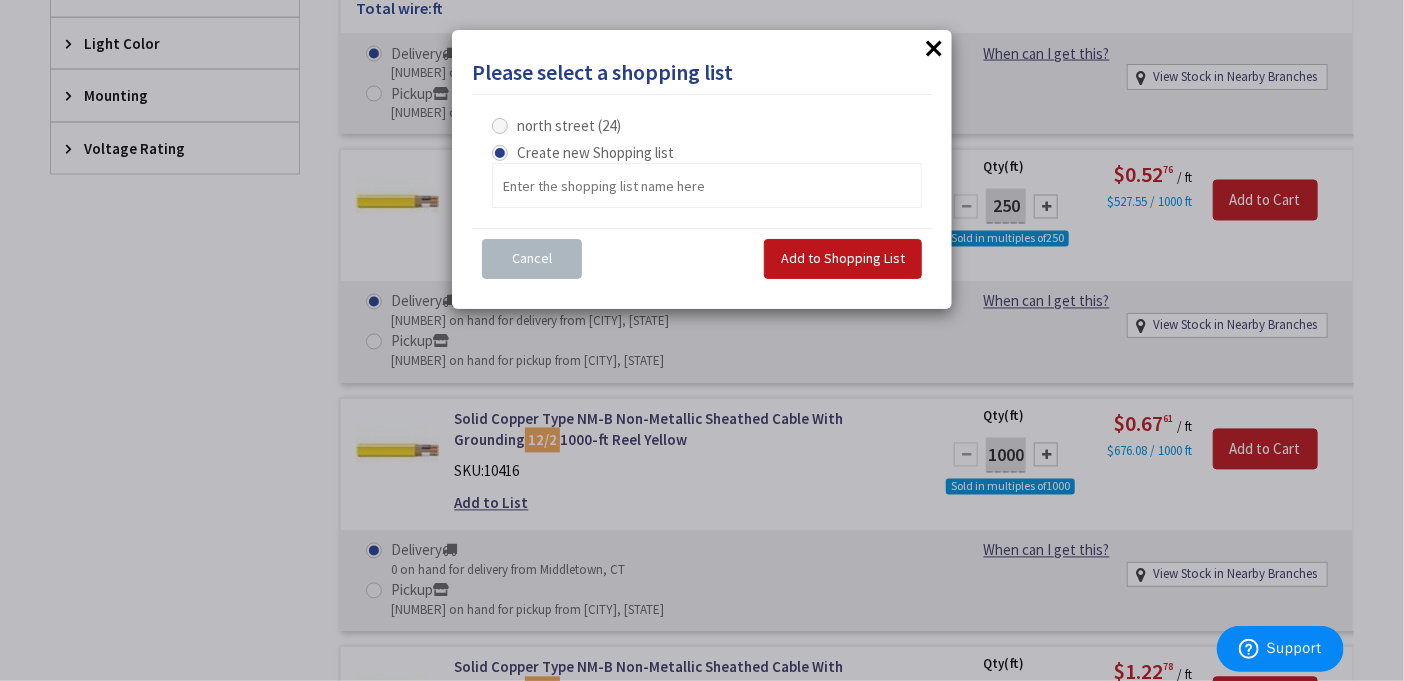 radio on "true" 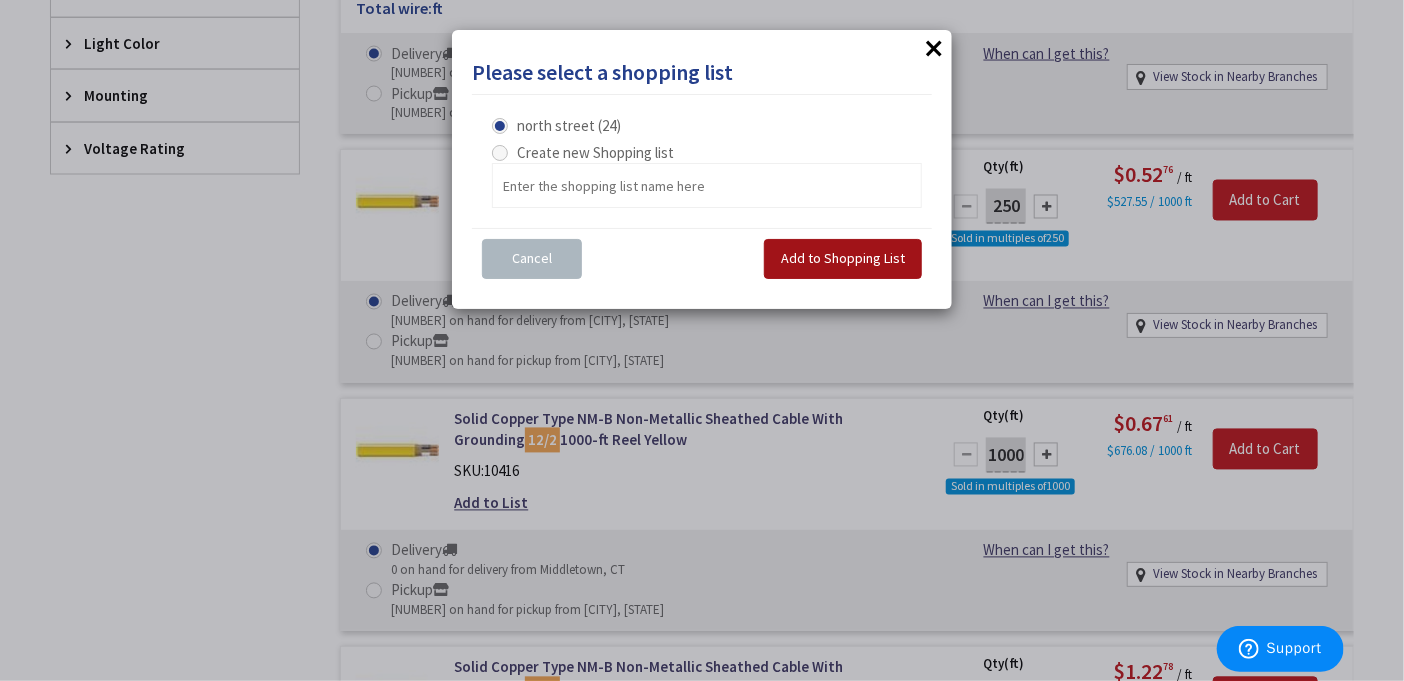 click on "Add to Shopping List" at bounding box center (843, 258) 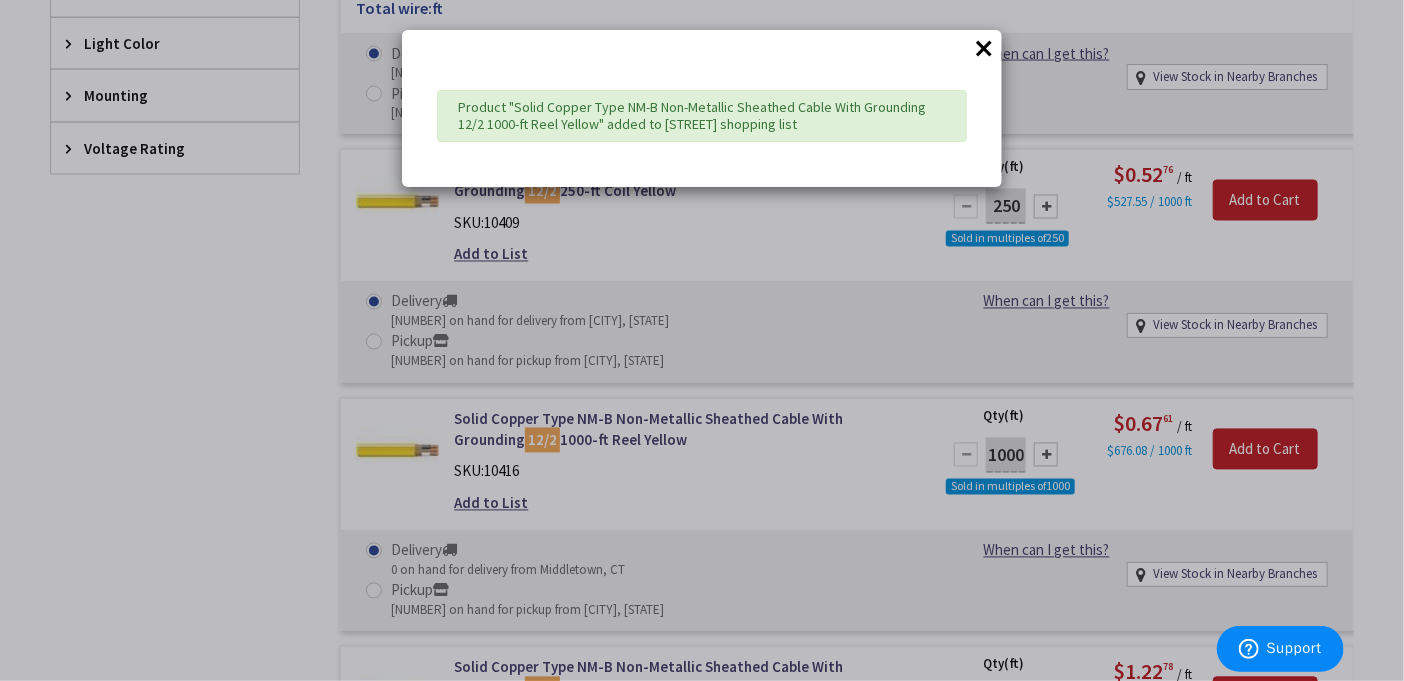 click on "×" at bounding box center [984, 48] 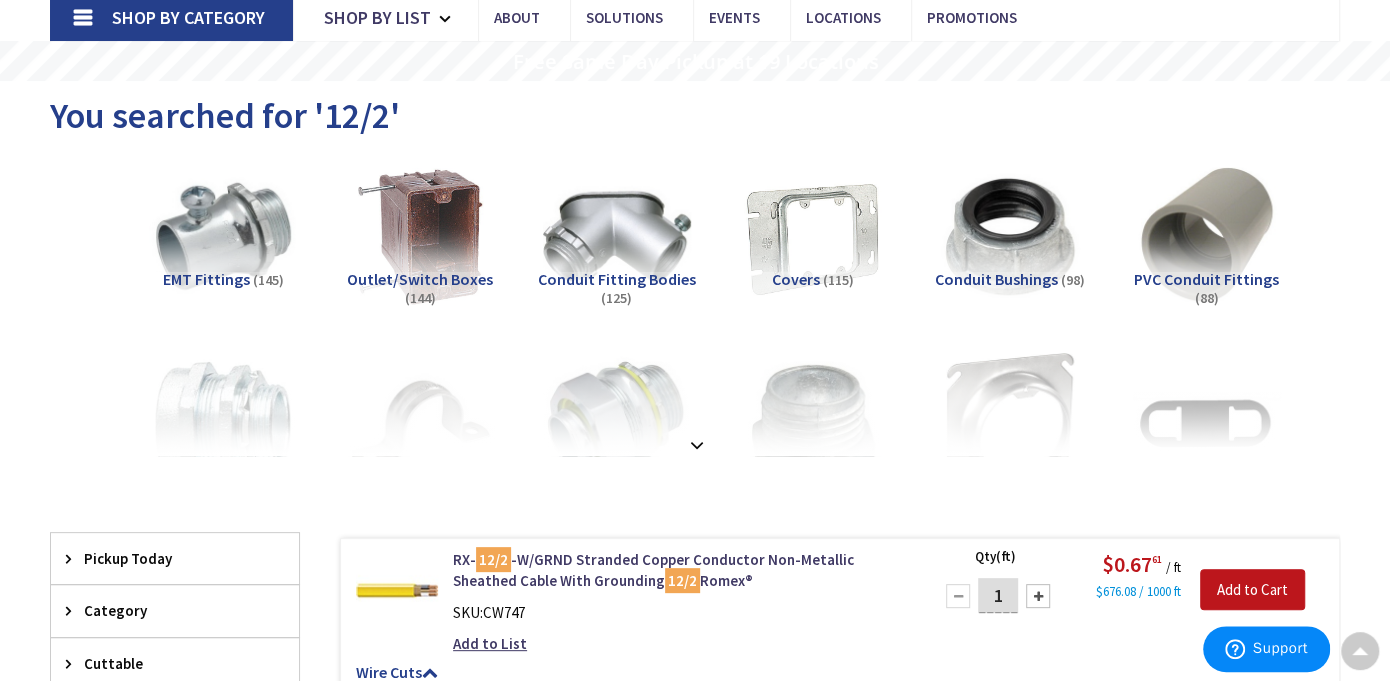 scroll, scrollTop: 0, scrollLeft: 0, axis: both 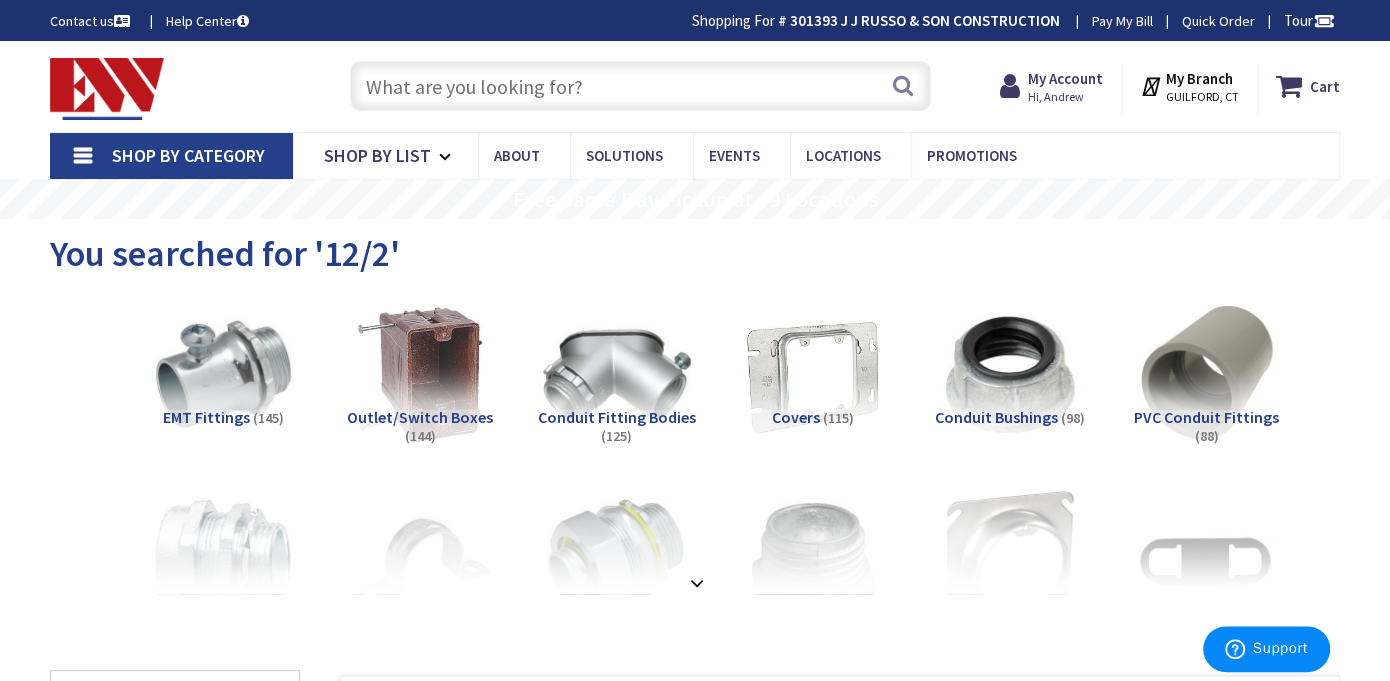 click at bounding box center (640, 86) 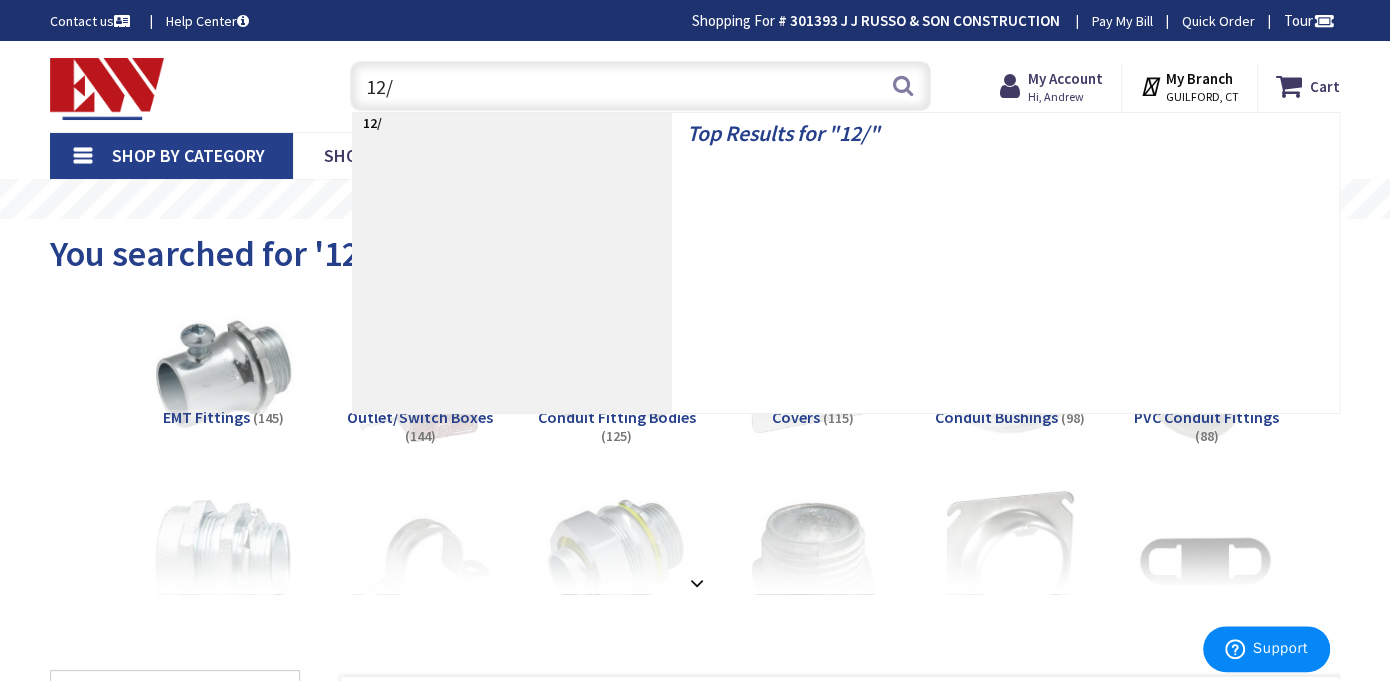 type on "12/3" 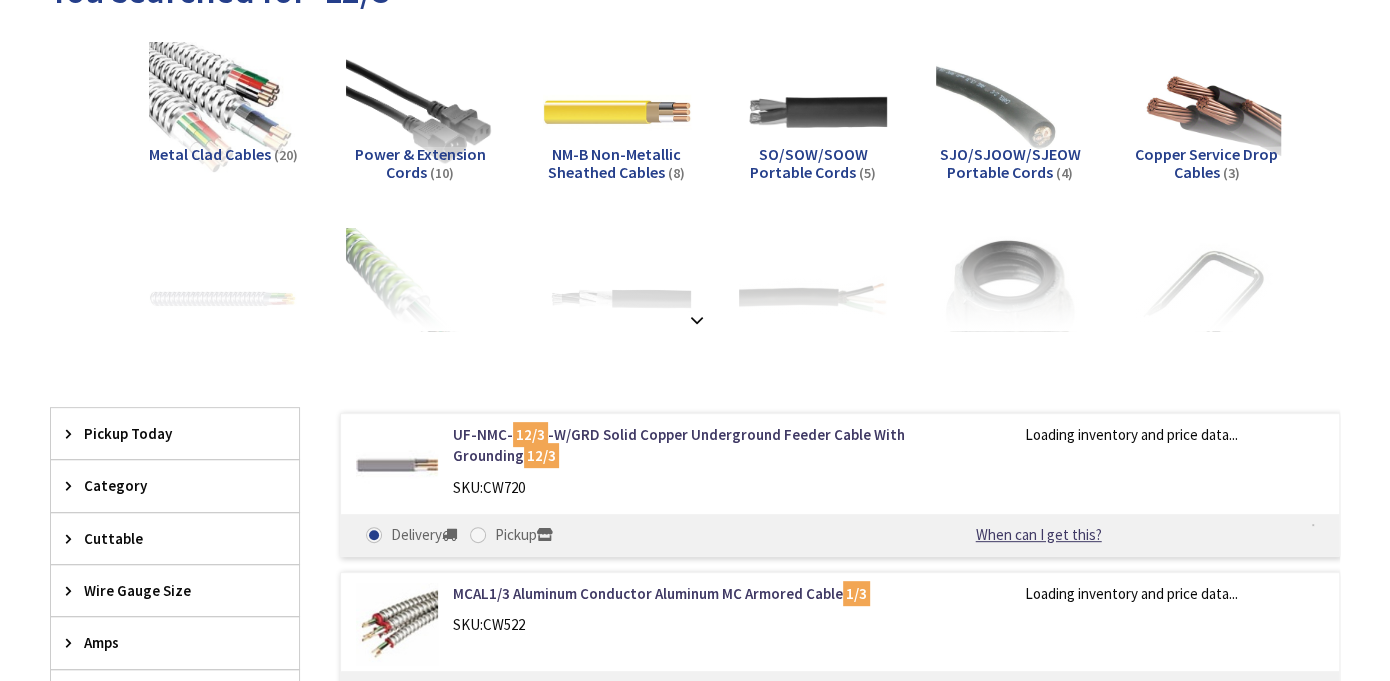 scroll, scrollTop: 0, scrollLeft: 0, axis: both 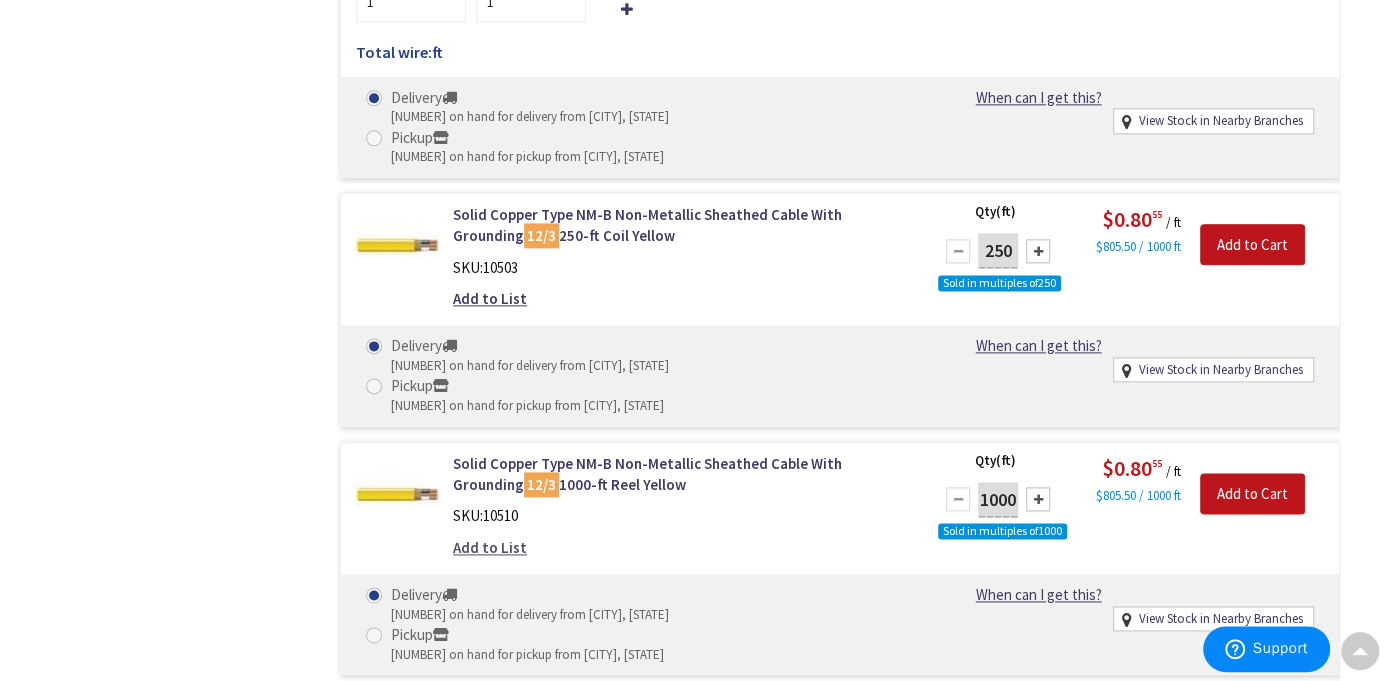 click on "Add to List" at bounding box center (490, 547) 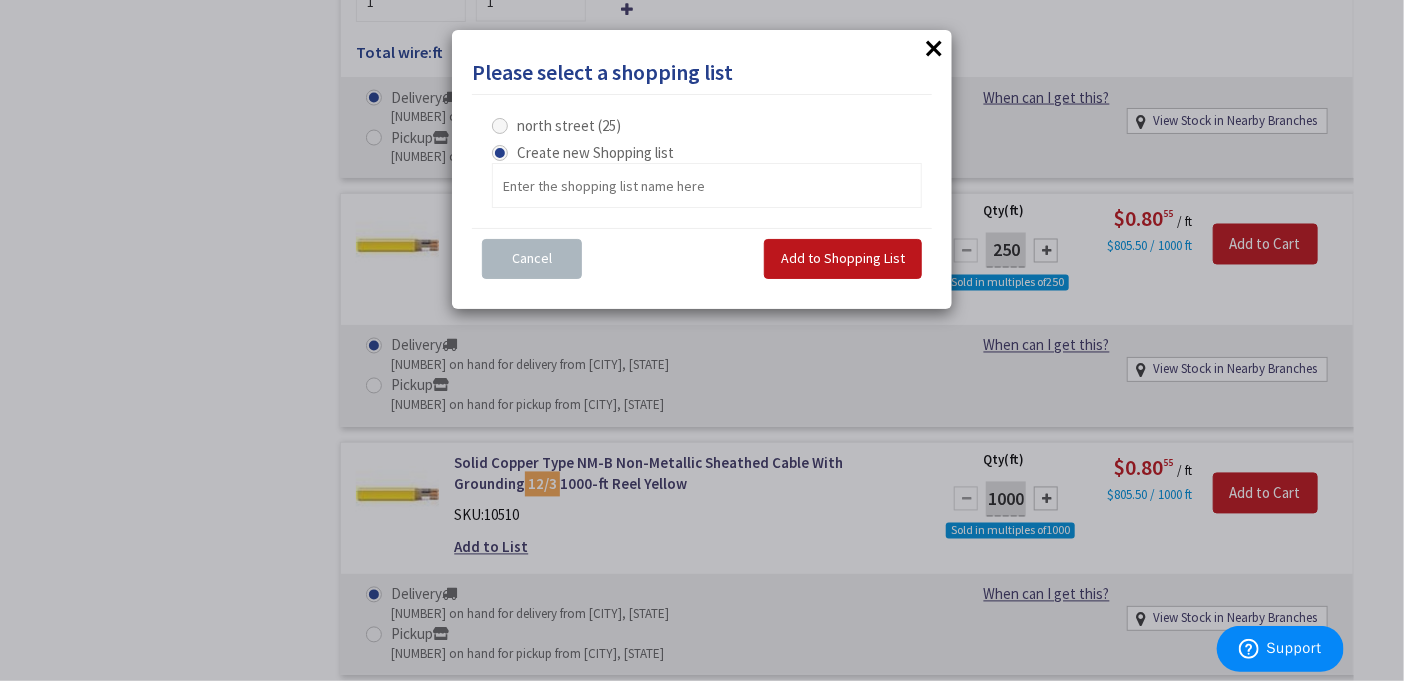 click on "north street (25)" at bounding box center [556, 125] 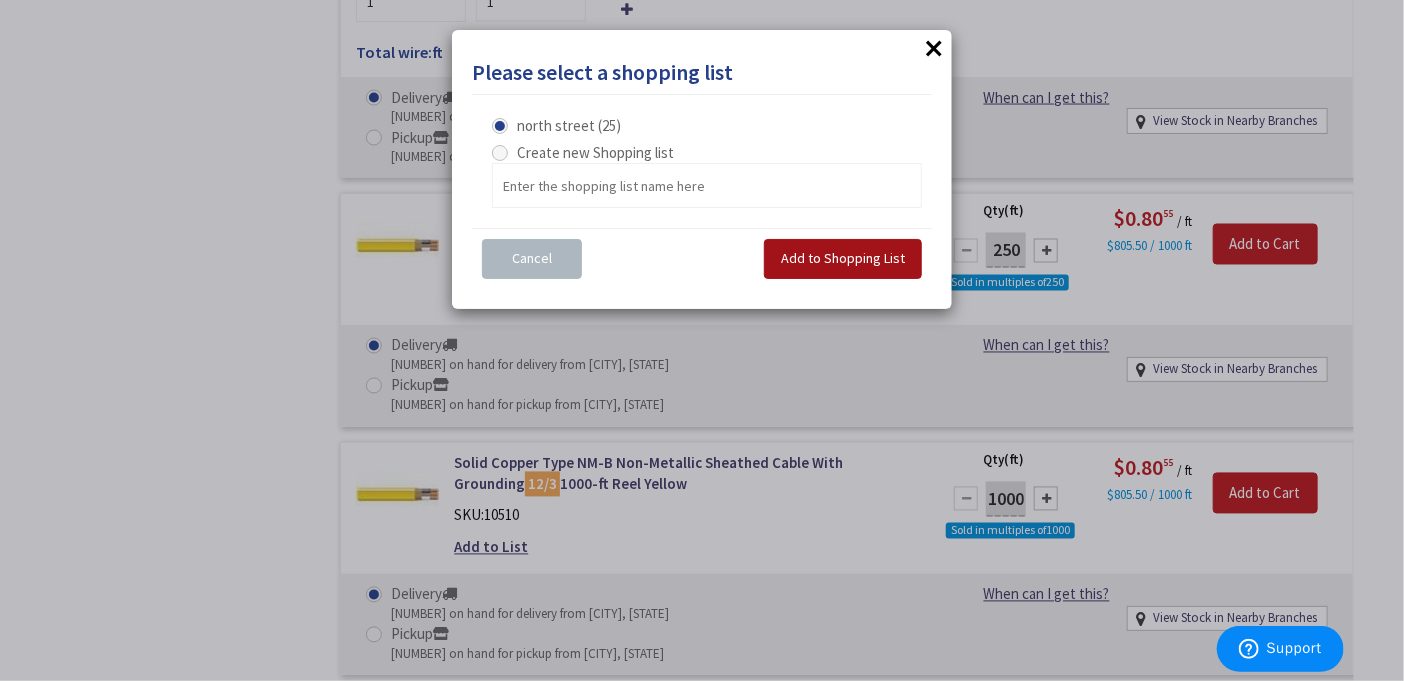 click on "Add to Shopping List" at bounding box center (843, 258) 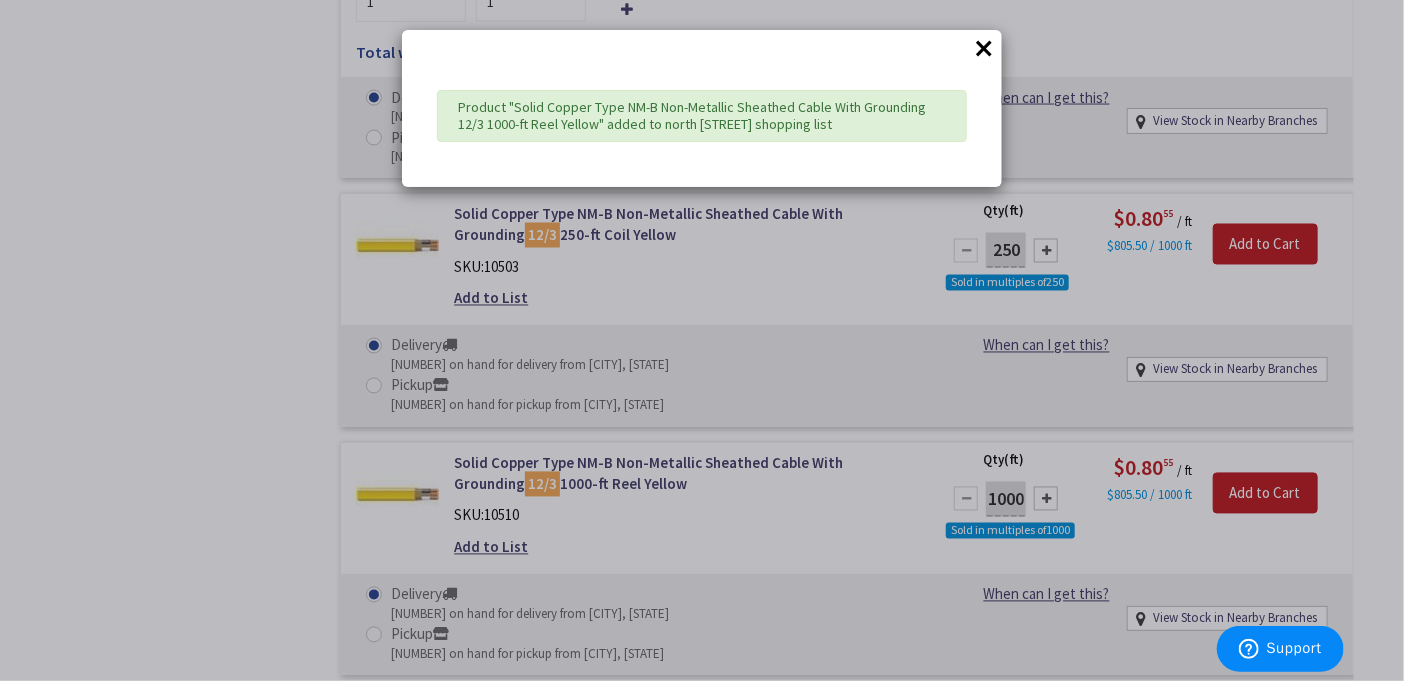 click on "×" at bounding box center (984, 48) 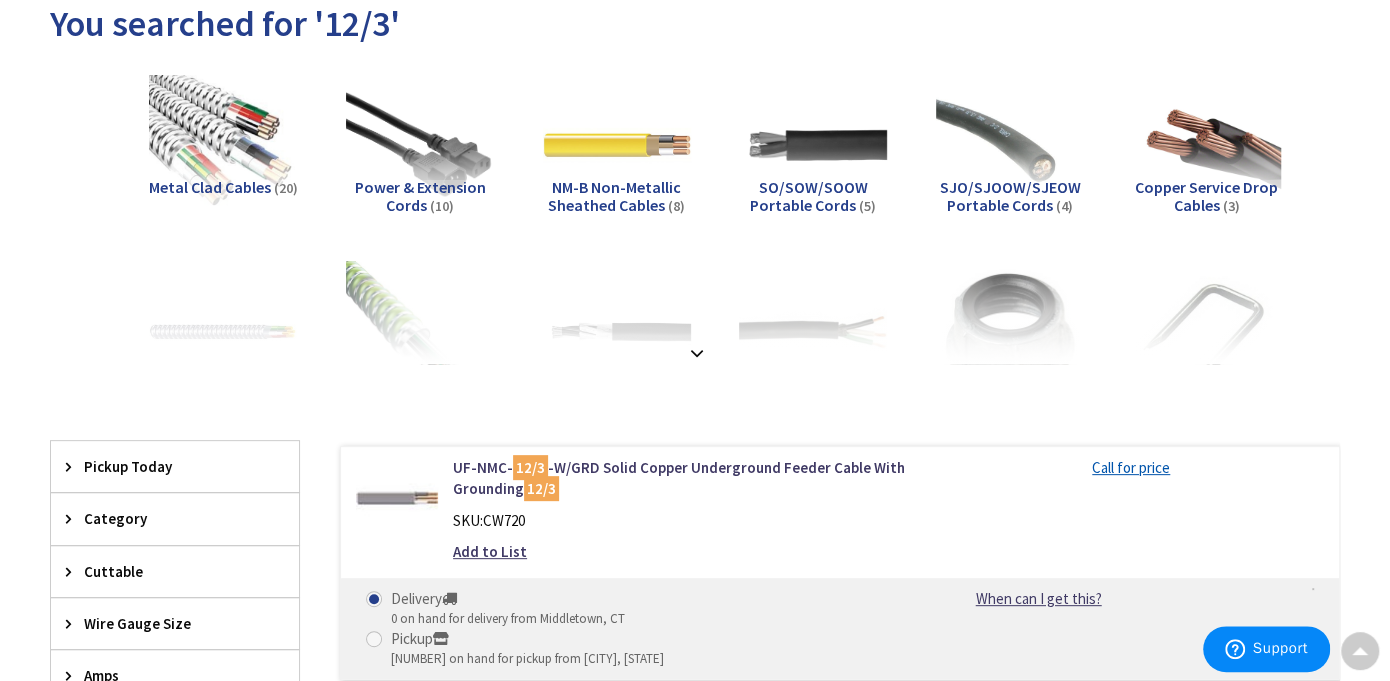 scroll, scrollTop: 0, scrollLeft: 0, axis: both 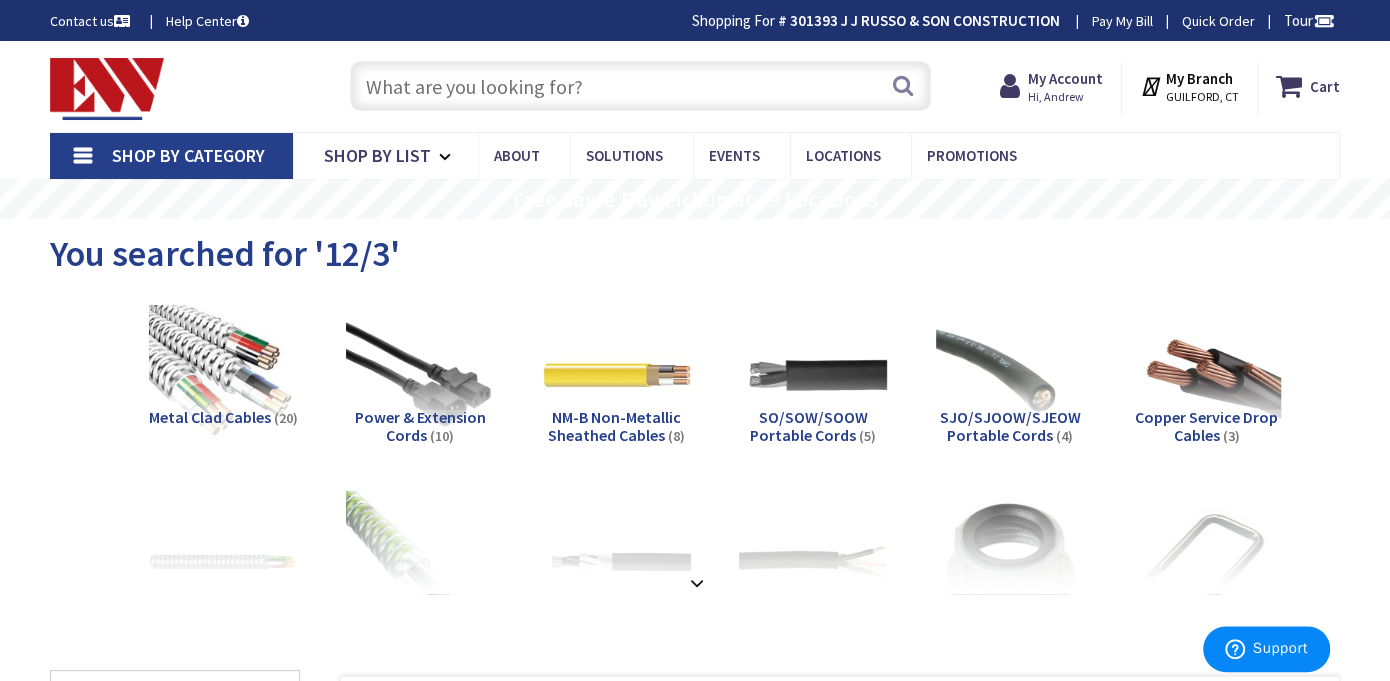 click at bounding box center (640, 86) 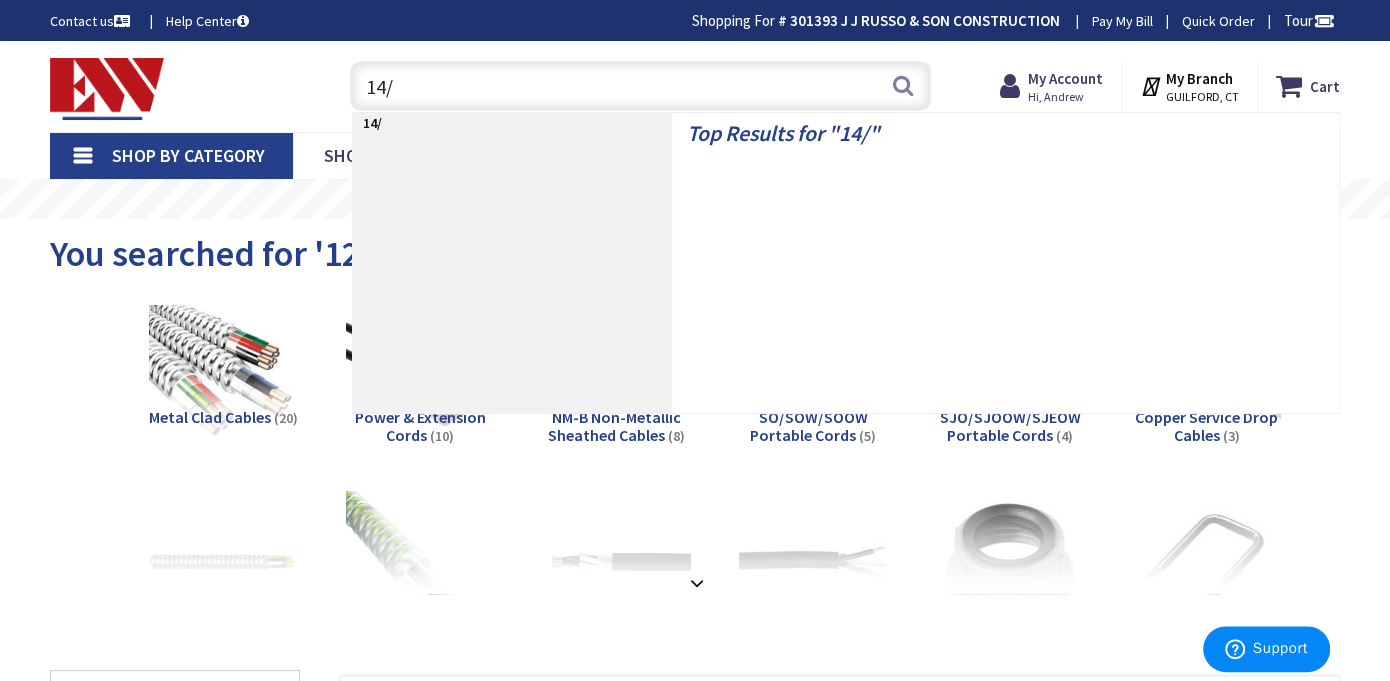 type on "14/2" 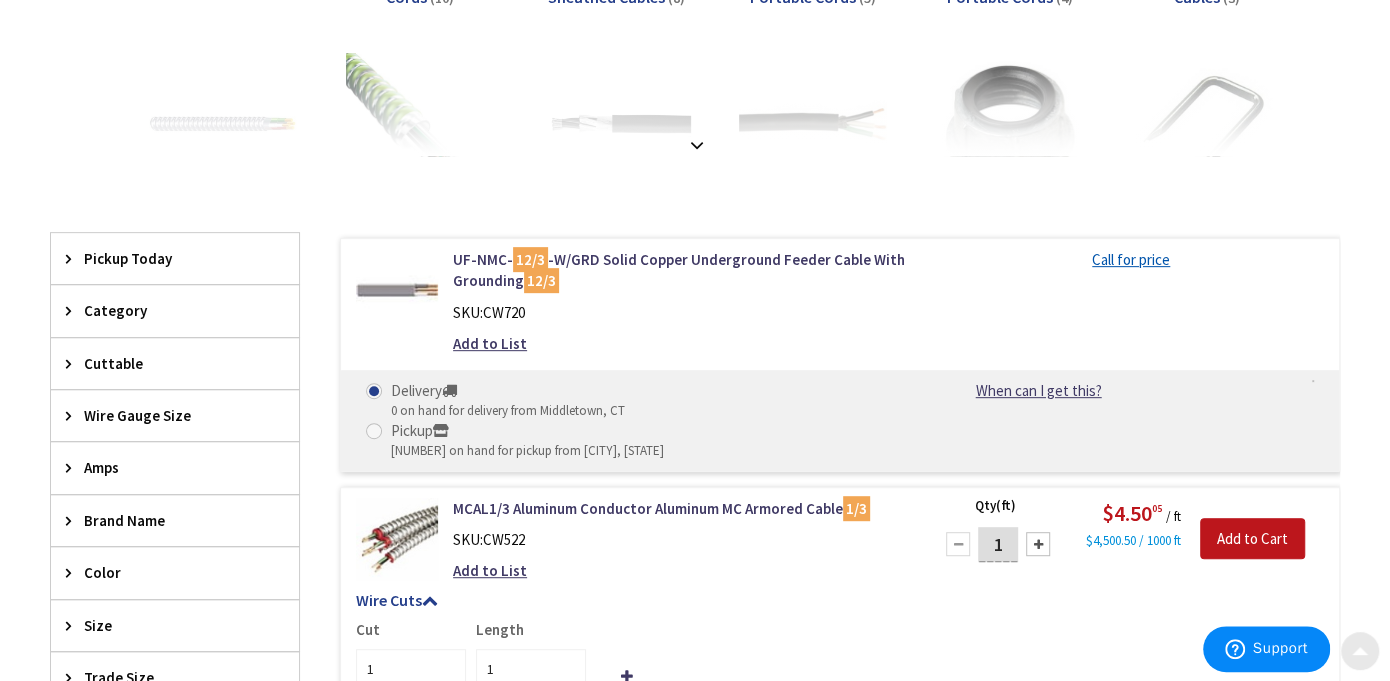 scroll, scrollTop: 600, scrollLeft: 0, axis: vertical 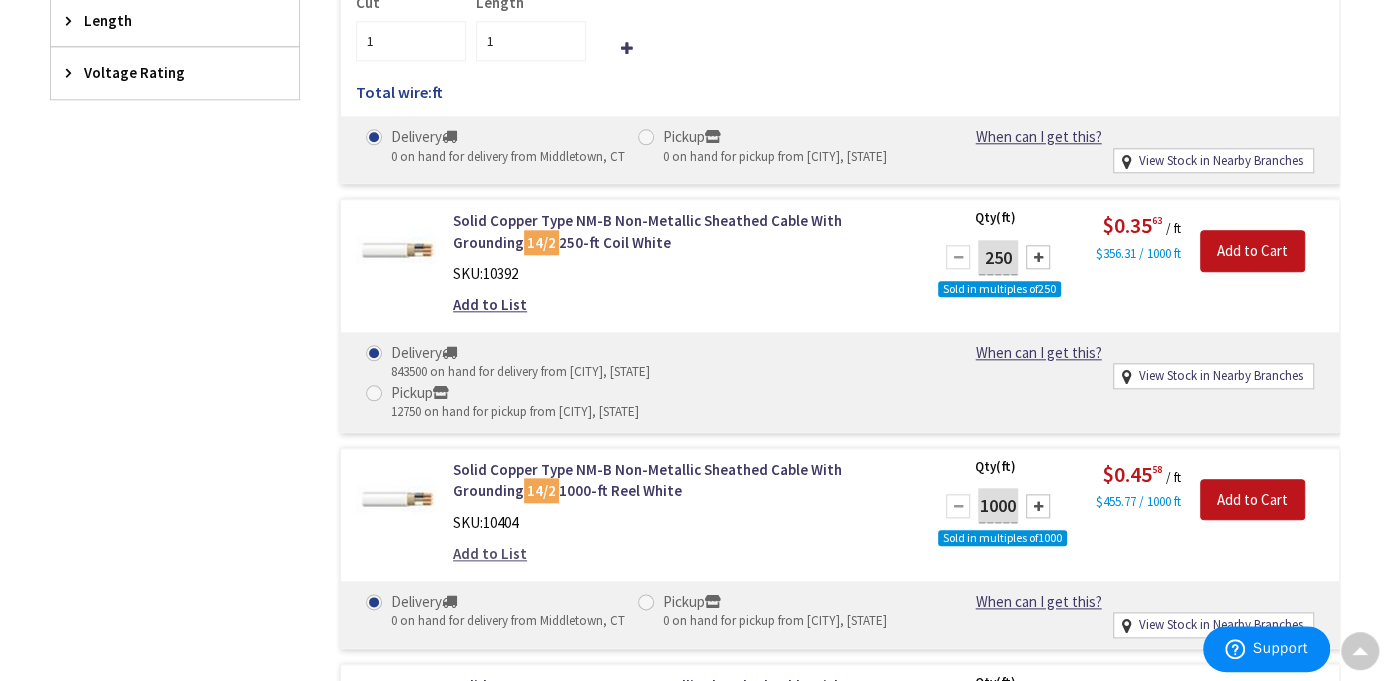 click on "Add to List" at bounding box center [490, 553] 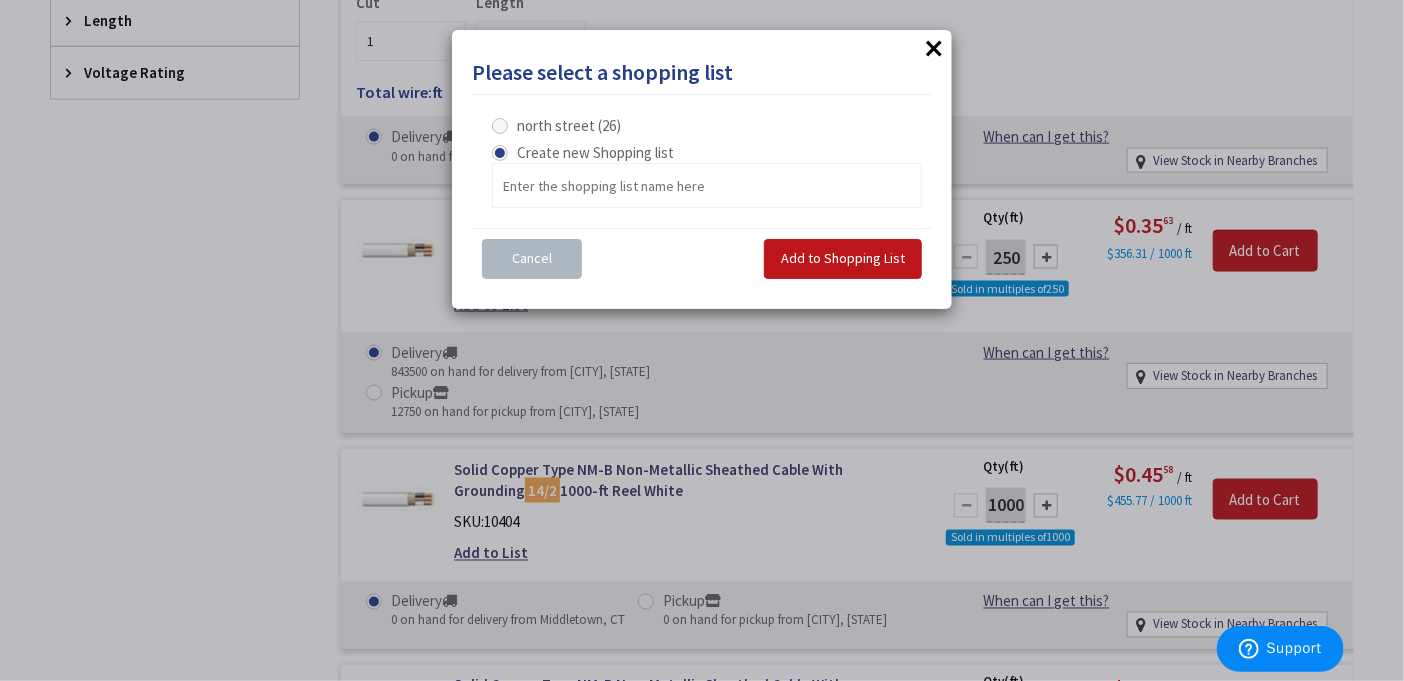 click at bounding box center (500, 126) 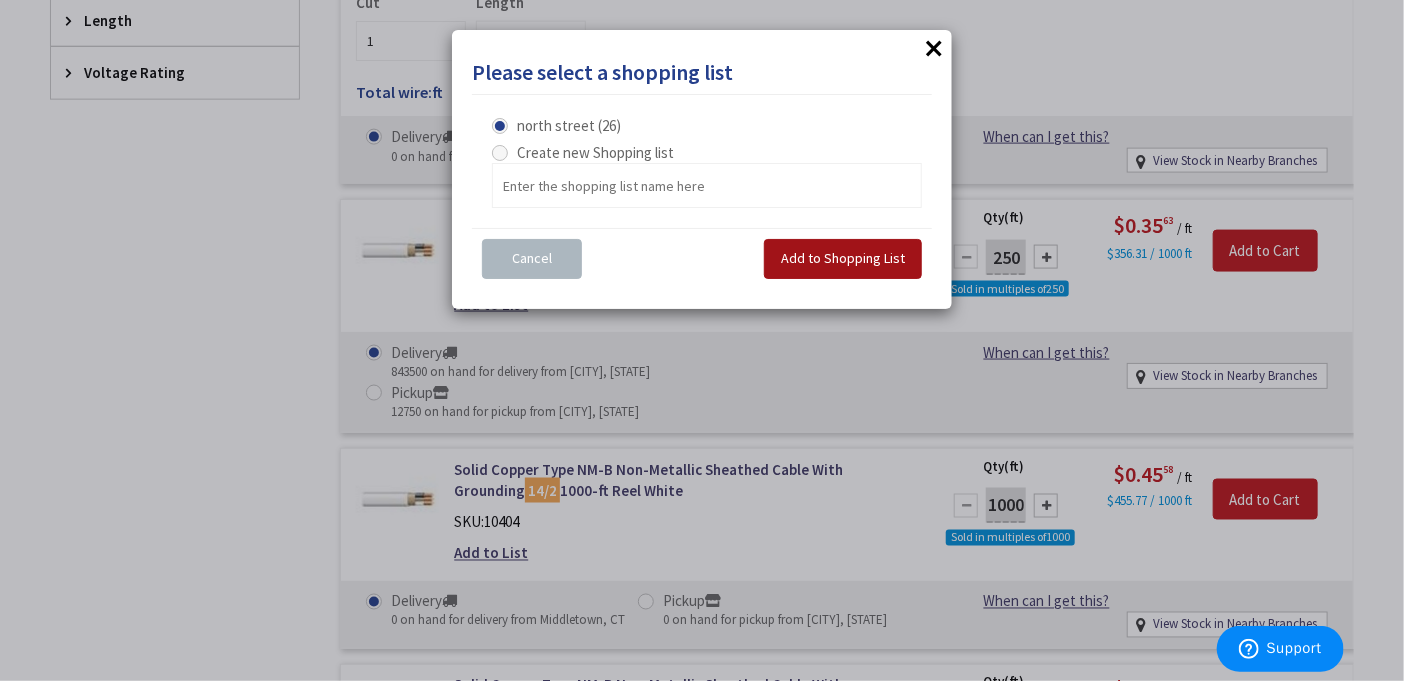 click on "Add to Shopping List" at bounding box center [843, 258] 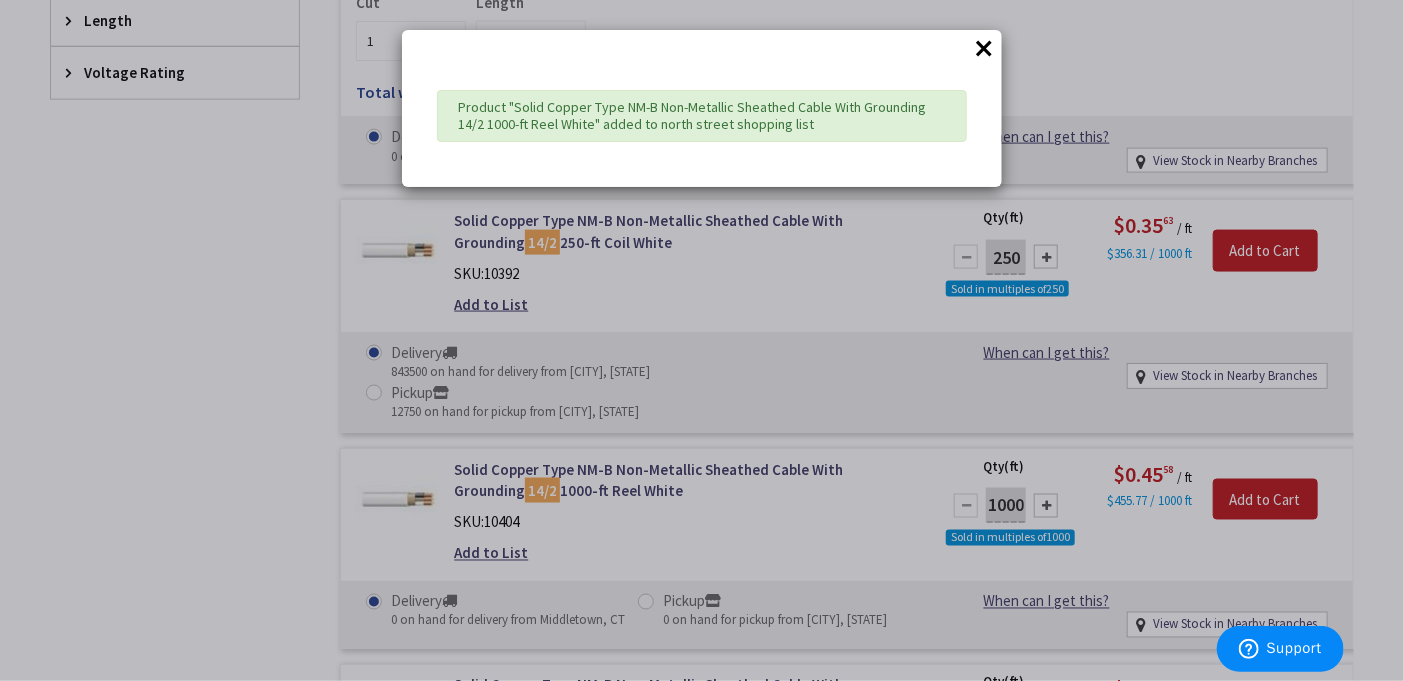 click on "×
Product "Solid Copper Type NM-B Non-Metallic Sheathed Cable With Grounding 14/2 1000-ft Reel White" added to north street shopping list" at bounding box center [702, 340] 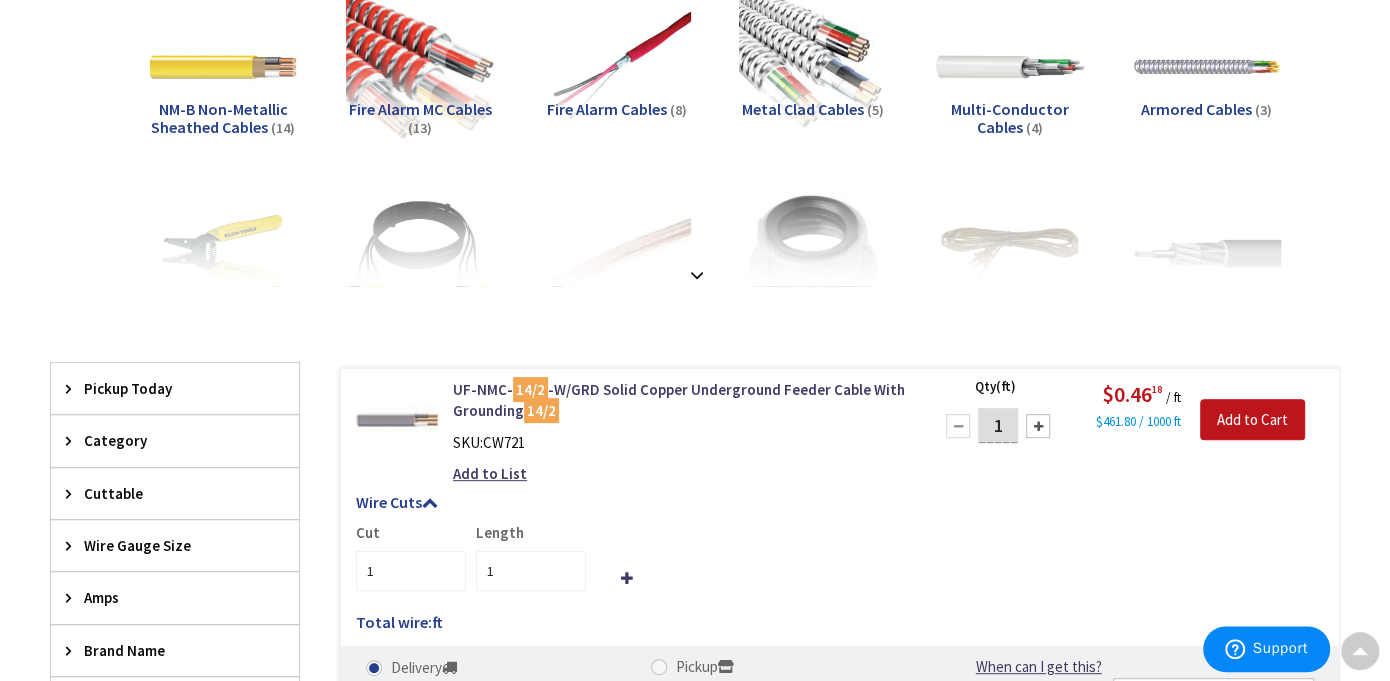 scroll, scrollTop: 0, scrollLeft: 0, axis: both 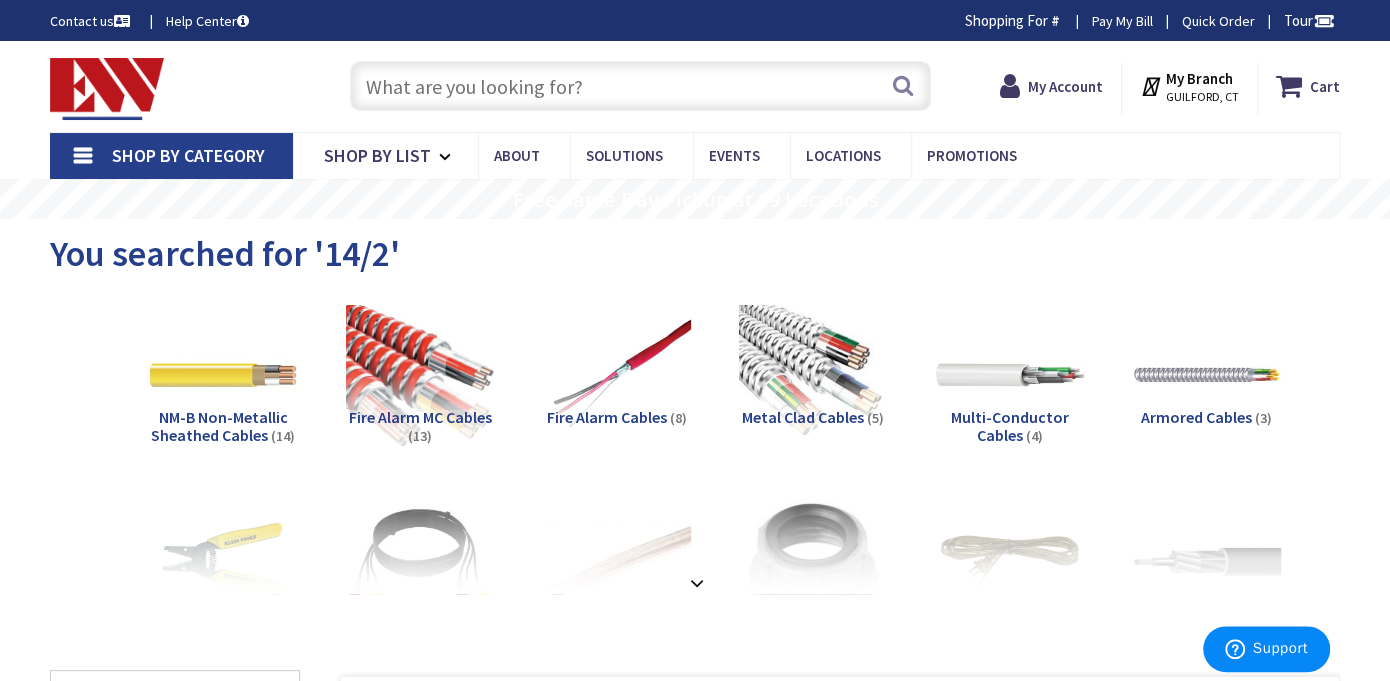click at bounding box center (640, 86) 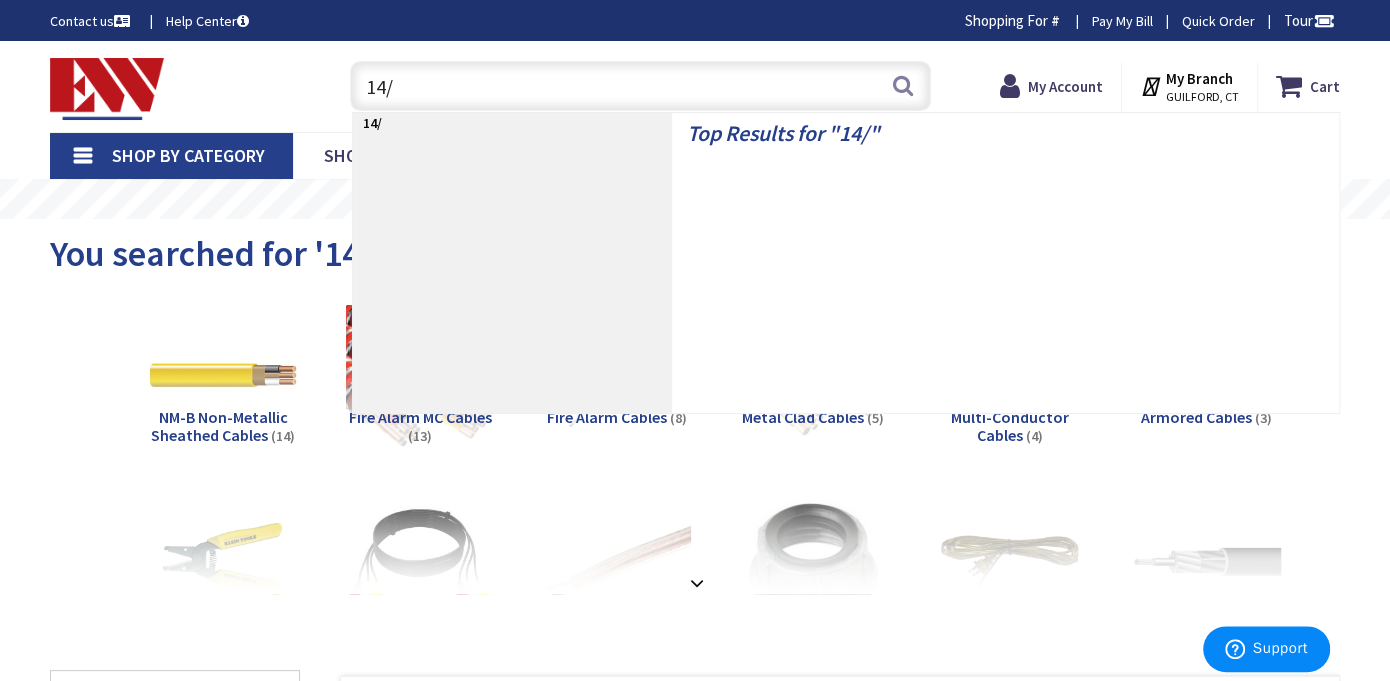 type on "14/3" 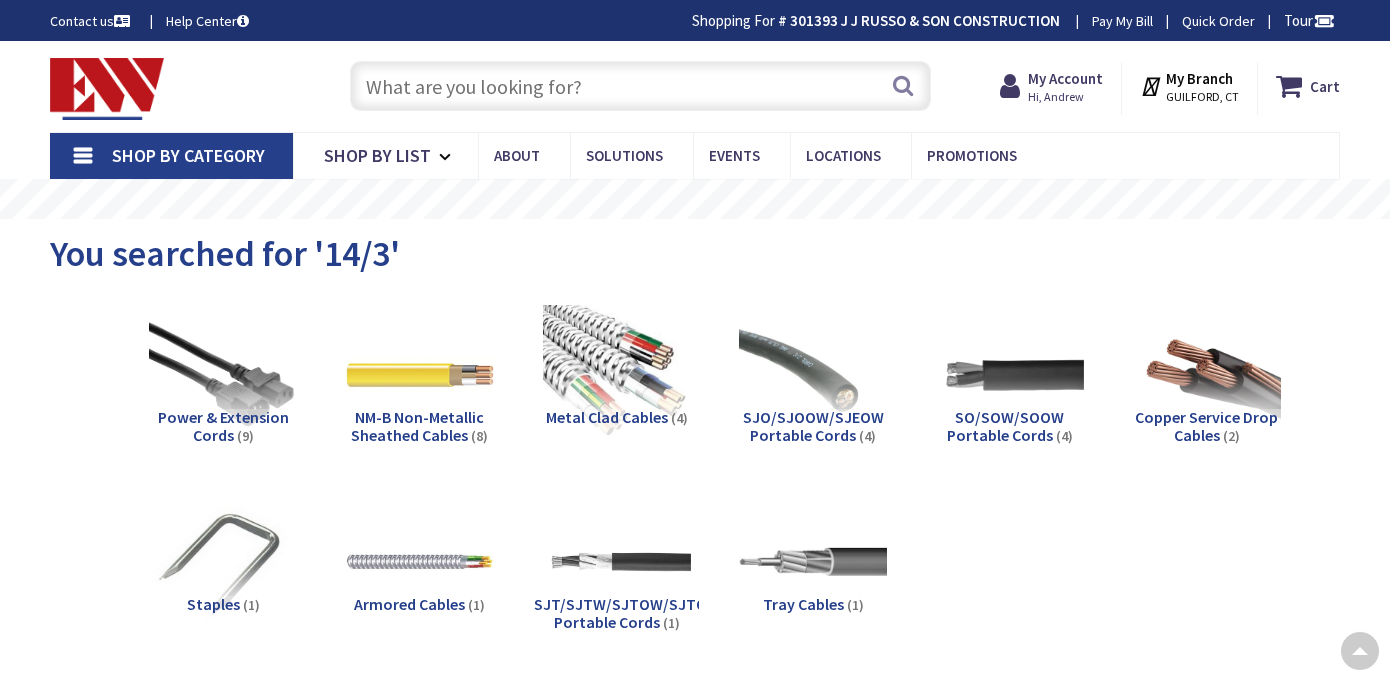 scroll, scrollTop: 668, scrollLeft: 0, axis: vertical 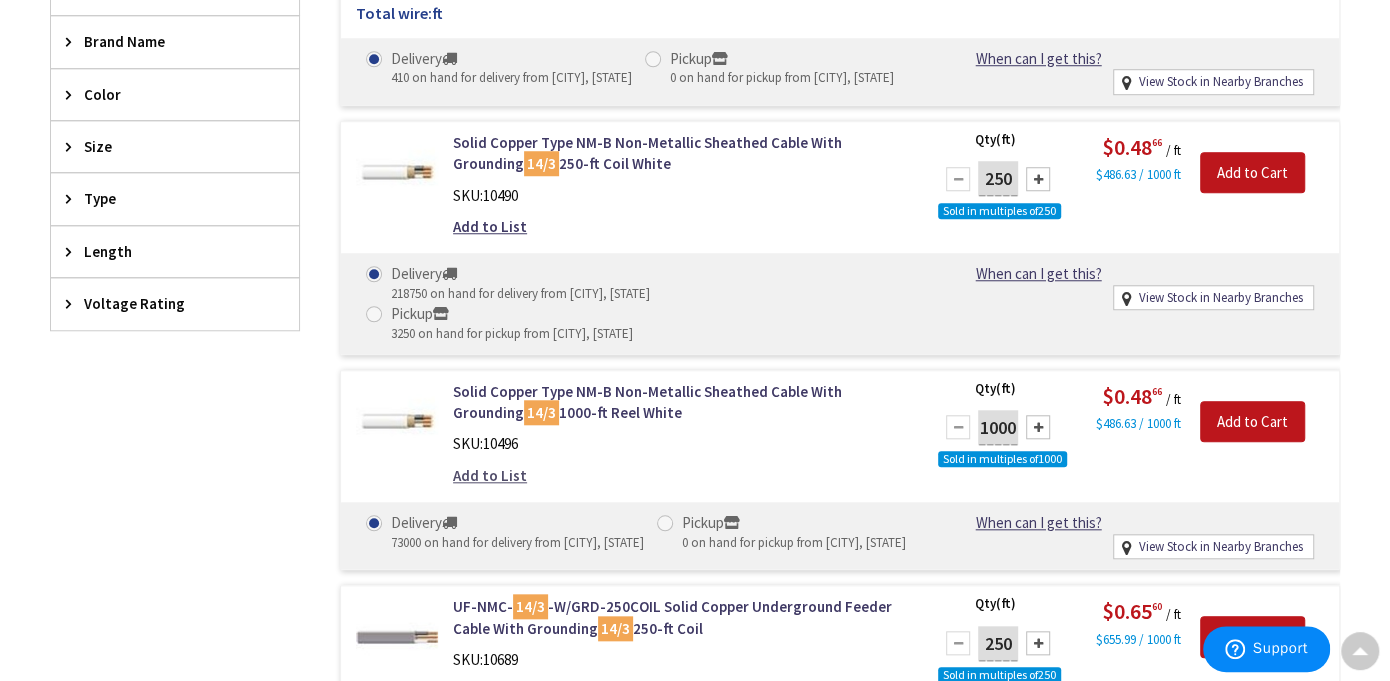 click on "Add to List" at bounding box center (490, 475) 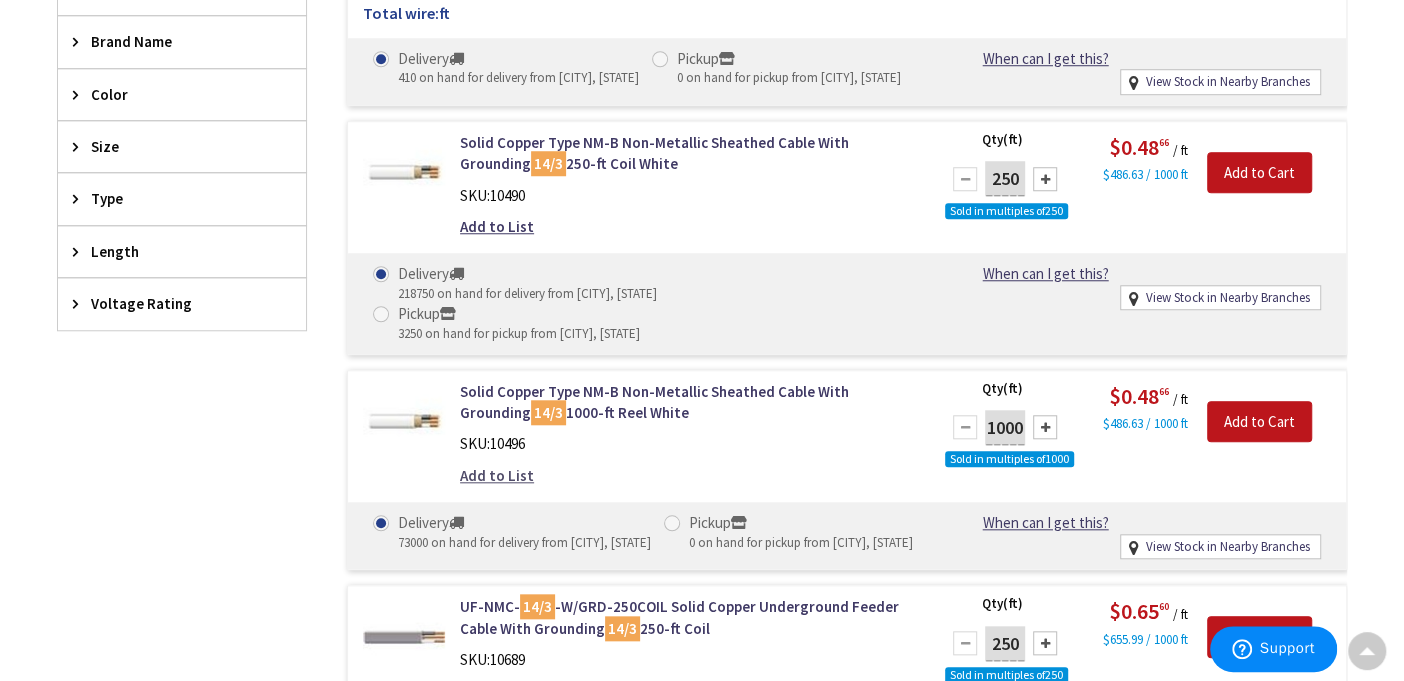 scroll, scrollTop: 1005, scrollLeft: 0, axis: vertical 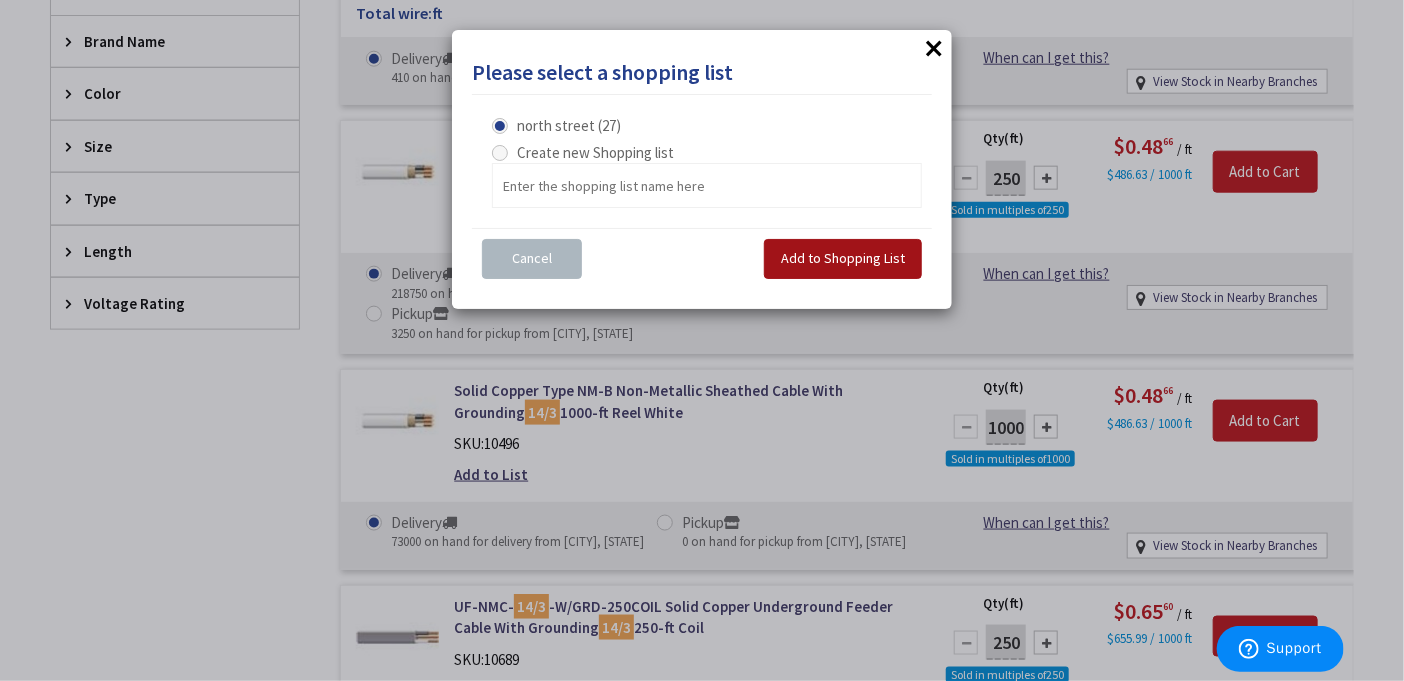 click on "Add to Shopping List" at bounding box center [843, 258] 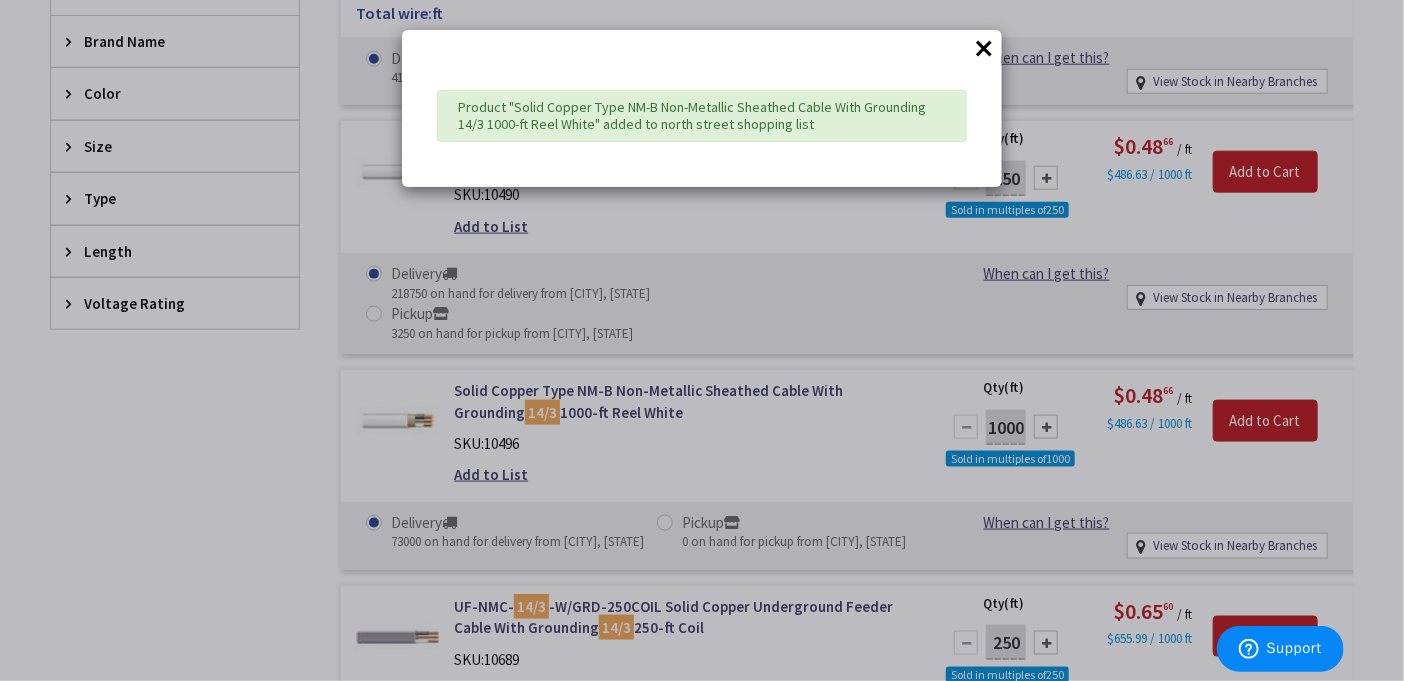 click on "×" at bounding box center [984, 48] 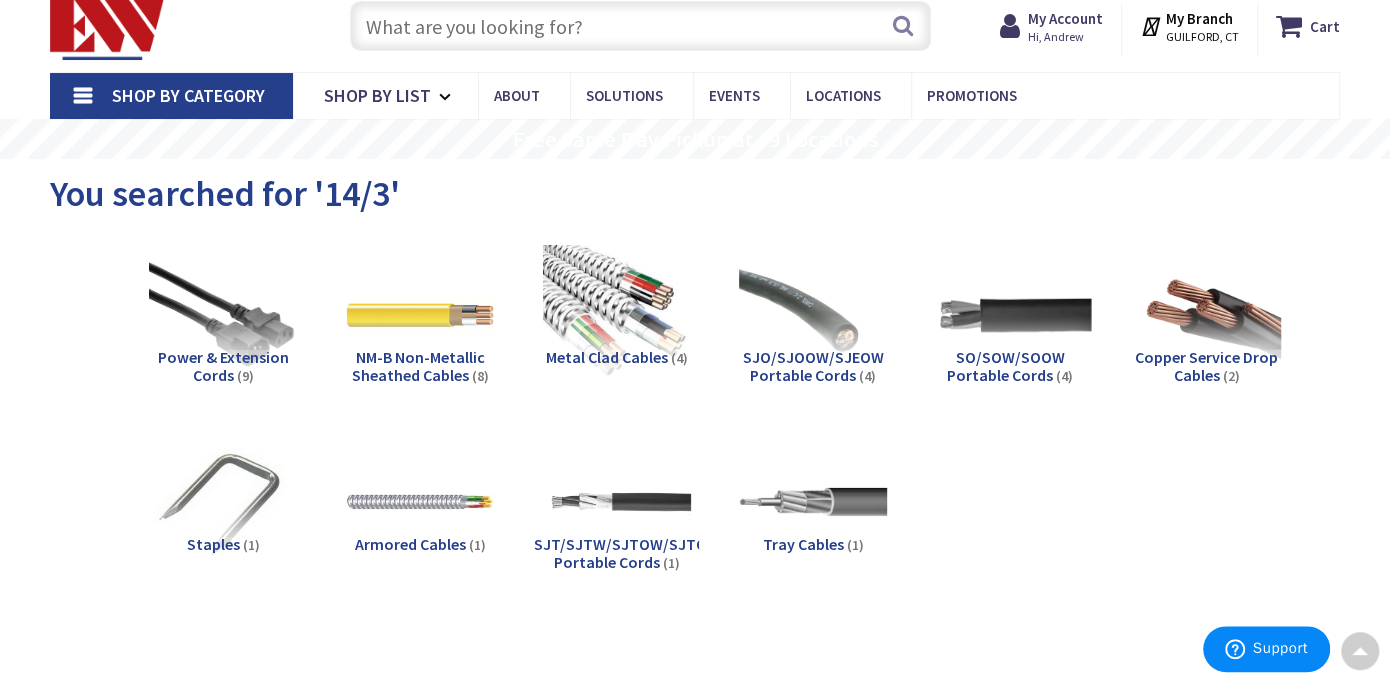 scroll, scrollTop: 0, scrollLeft: 0, axis: both 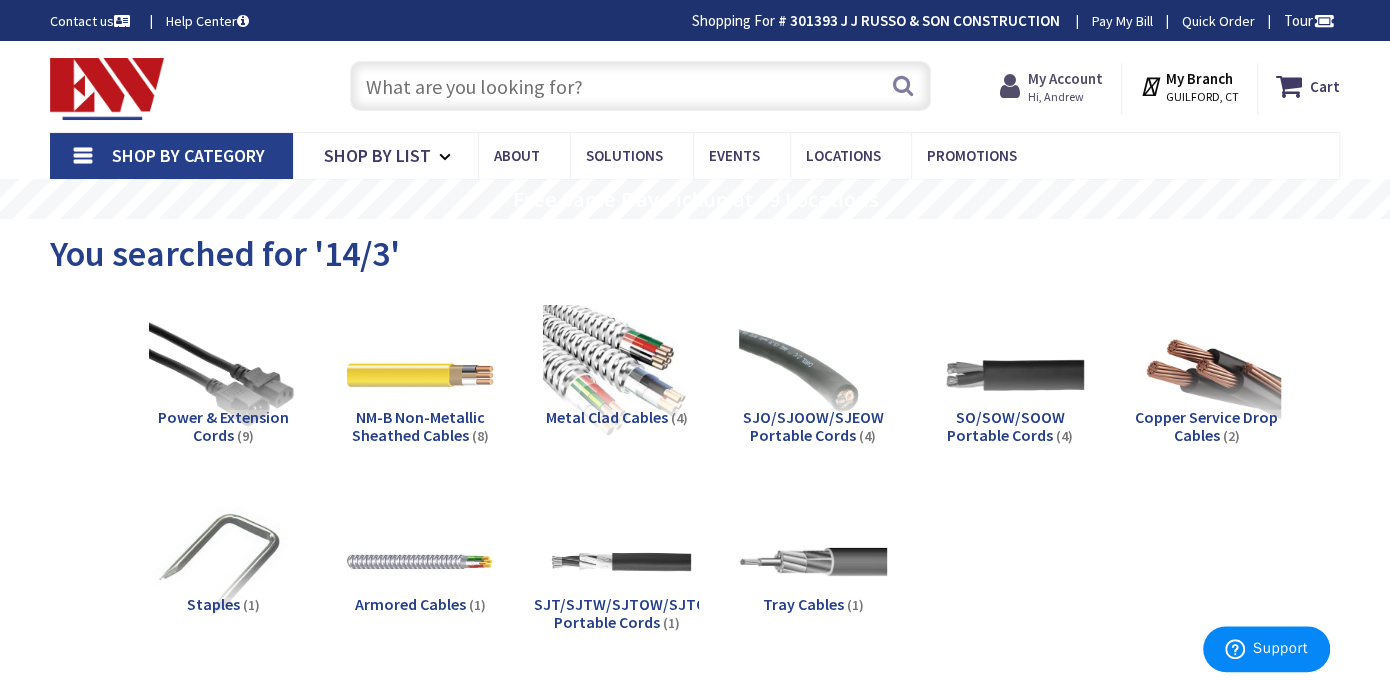 click on "Hi, Andrew" at bounding box center [1065, 97] 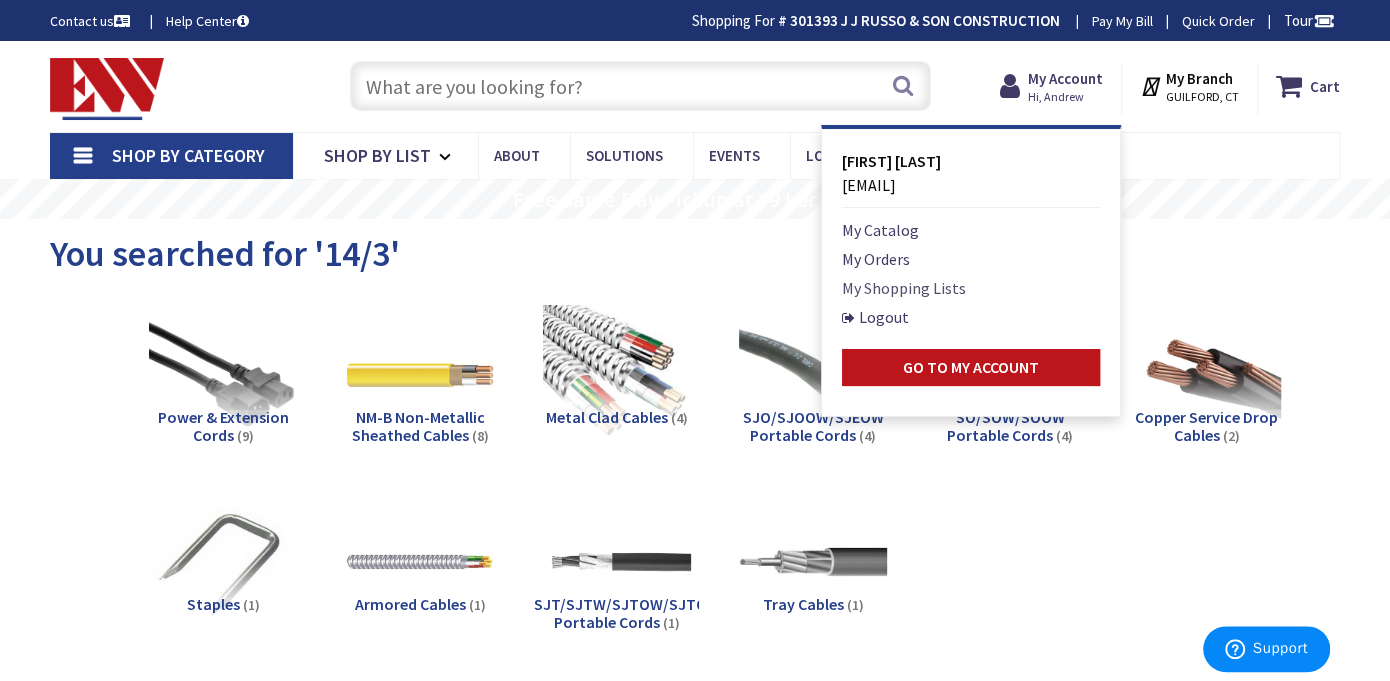 click on "My Shopping Lists" at bounding box center (904, 288) 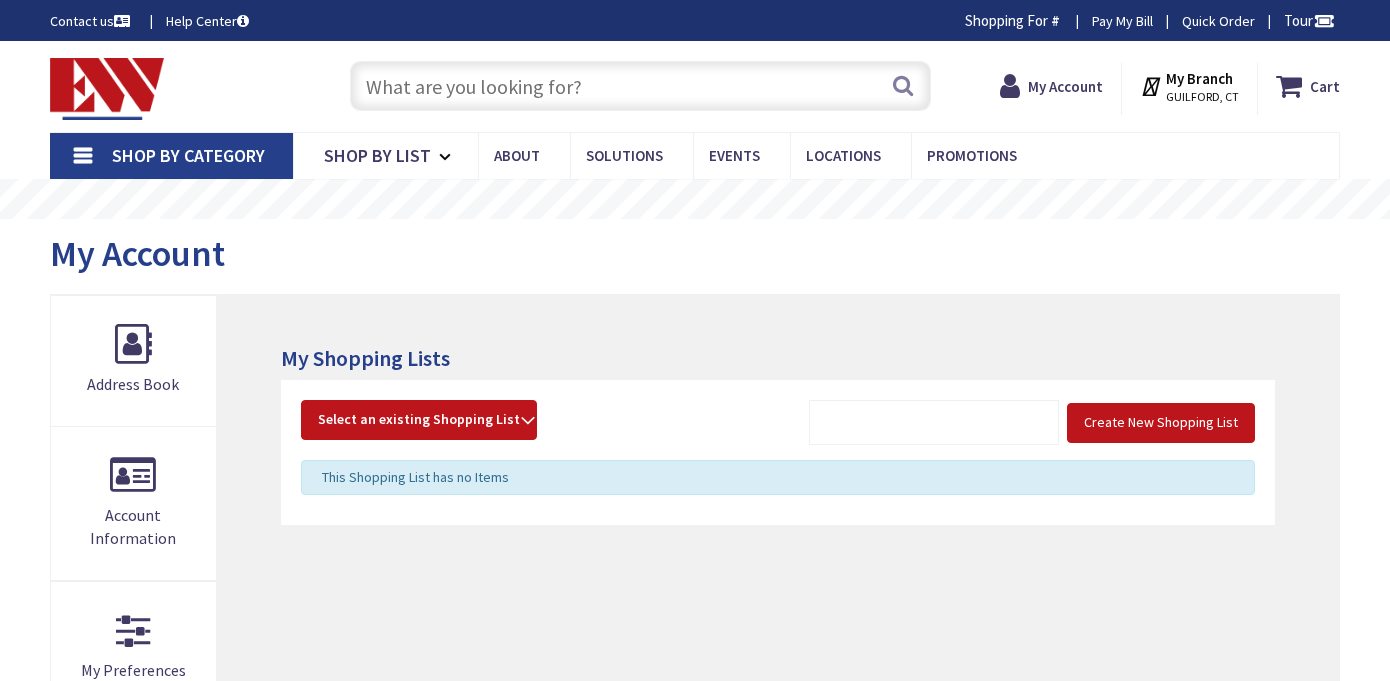 scroll, scrollTop: 0, scrollLeft: 0, axis: both 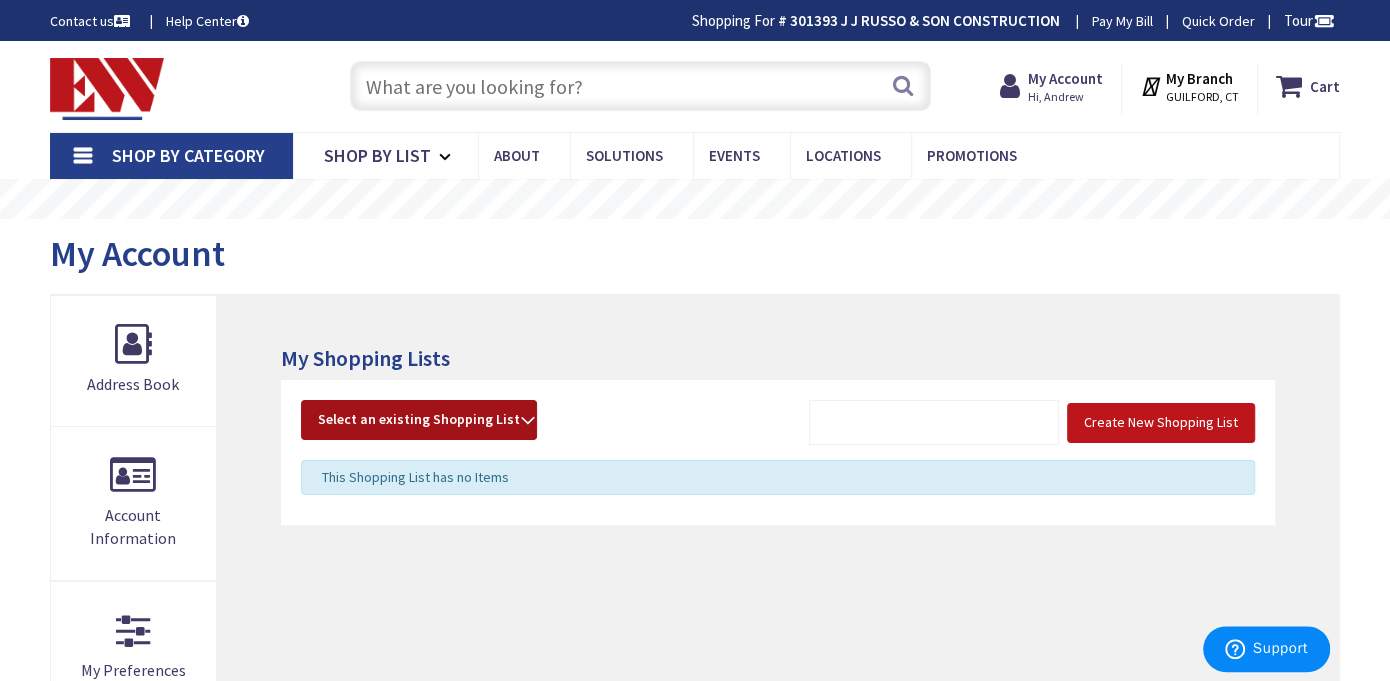 click on "Select an existing Shopping List" at bounding box center (419, 419) 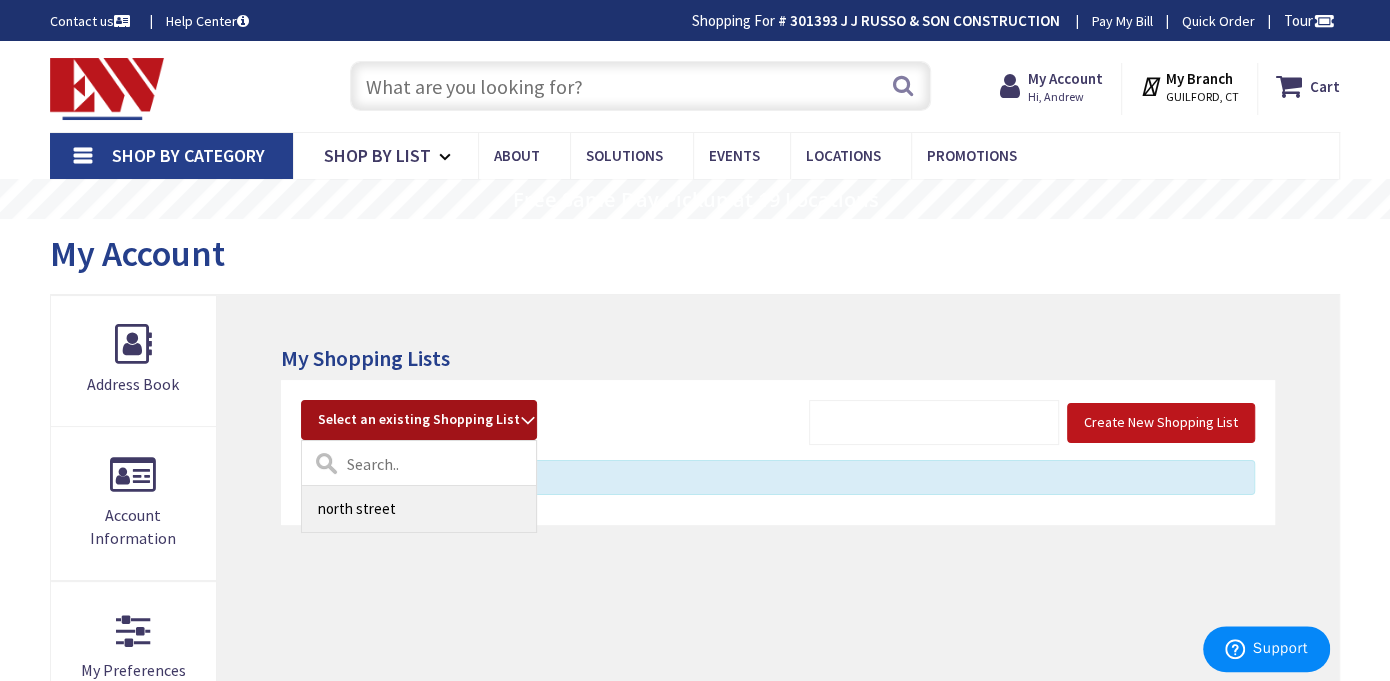 click on "north street" at bounding box center [419, 508] 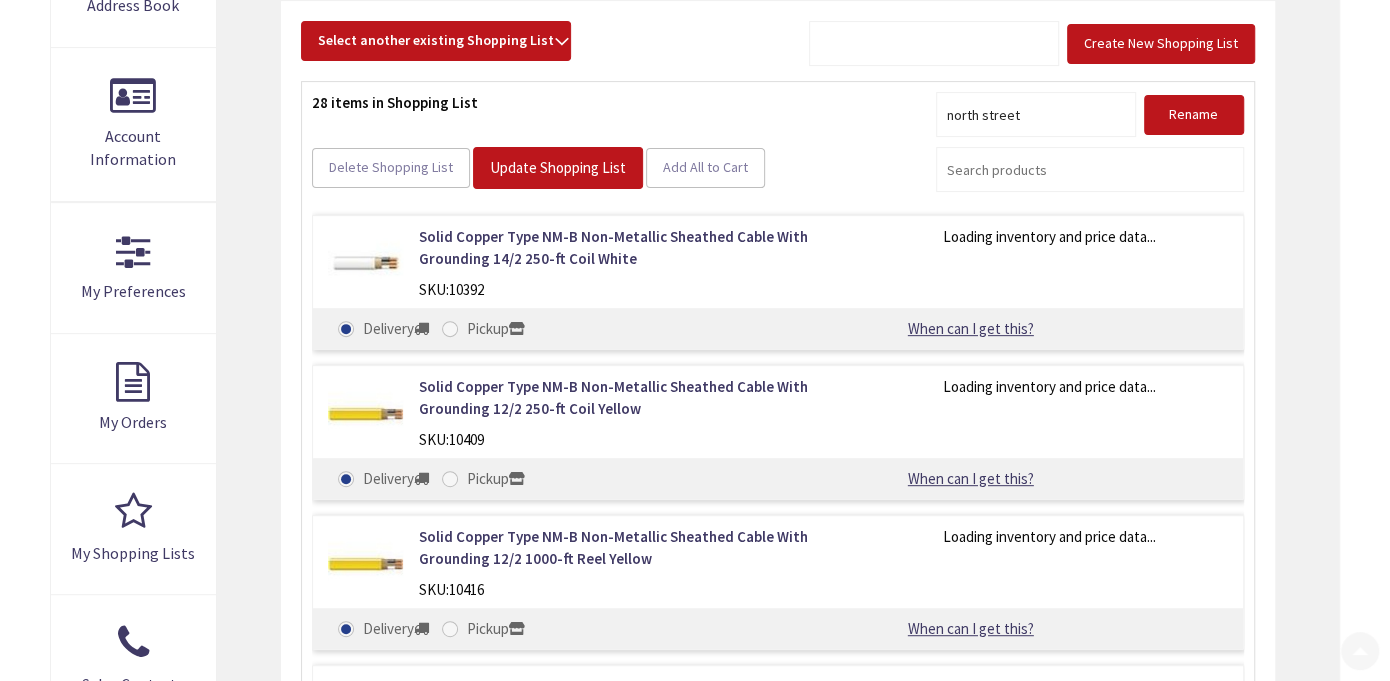 scroll, scrollTop: 0, scrollLeft: 0, axis: both 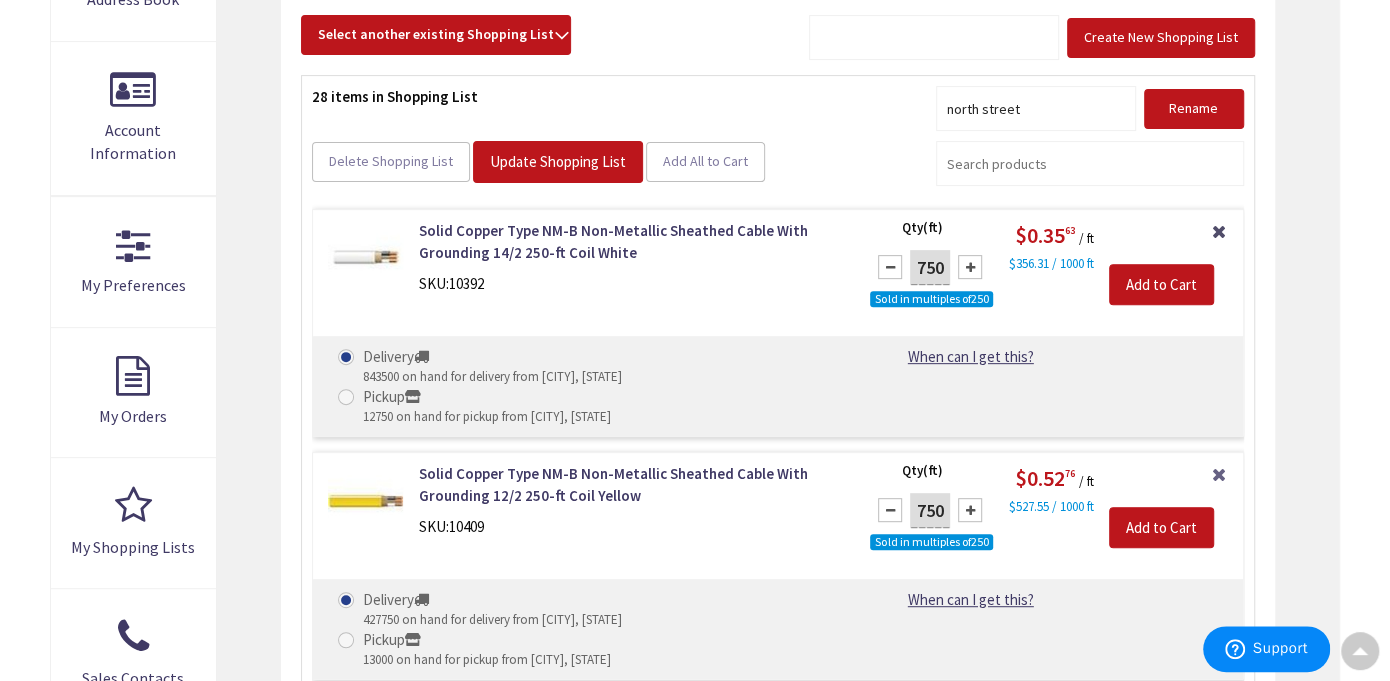 click on "Remove Item" at bounding box center [1219, 229] 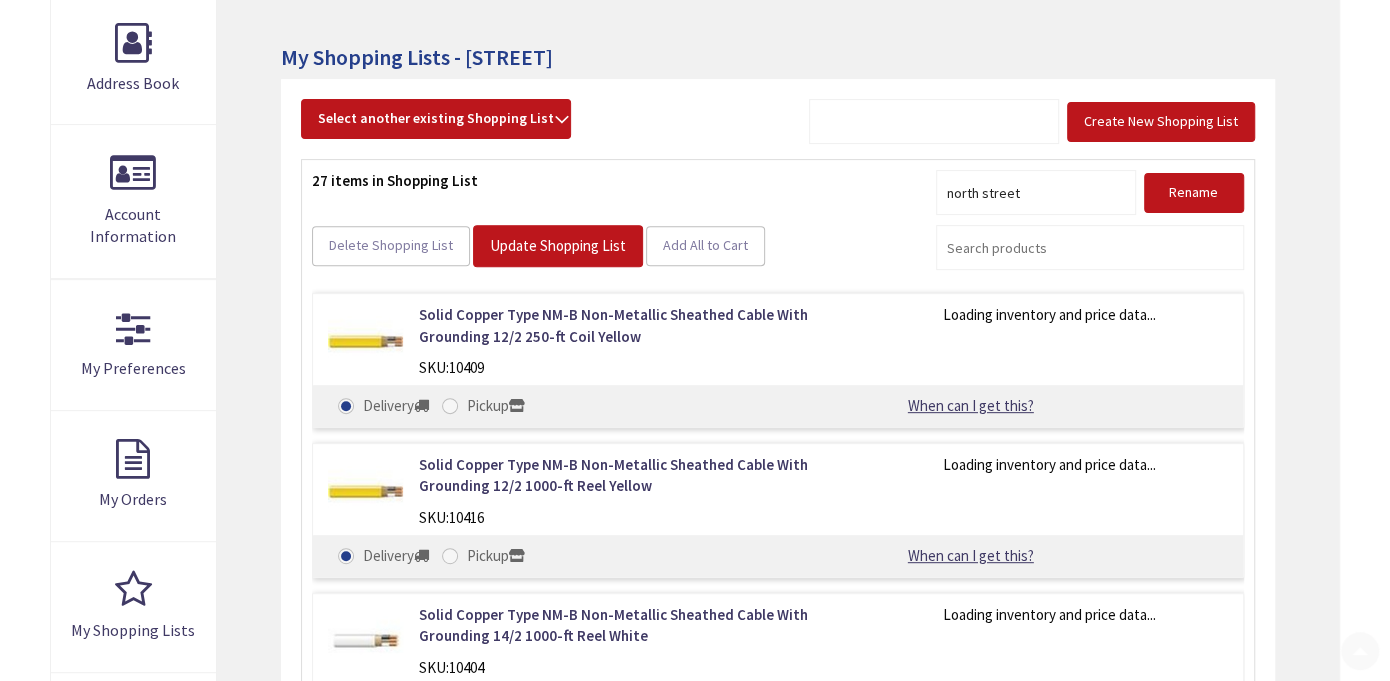 scroll, scrollTop: 0, scrollLeft: 0, axis: both 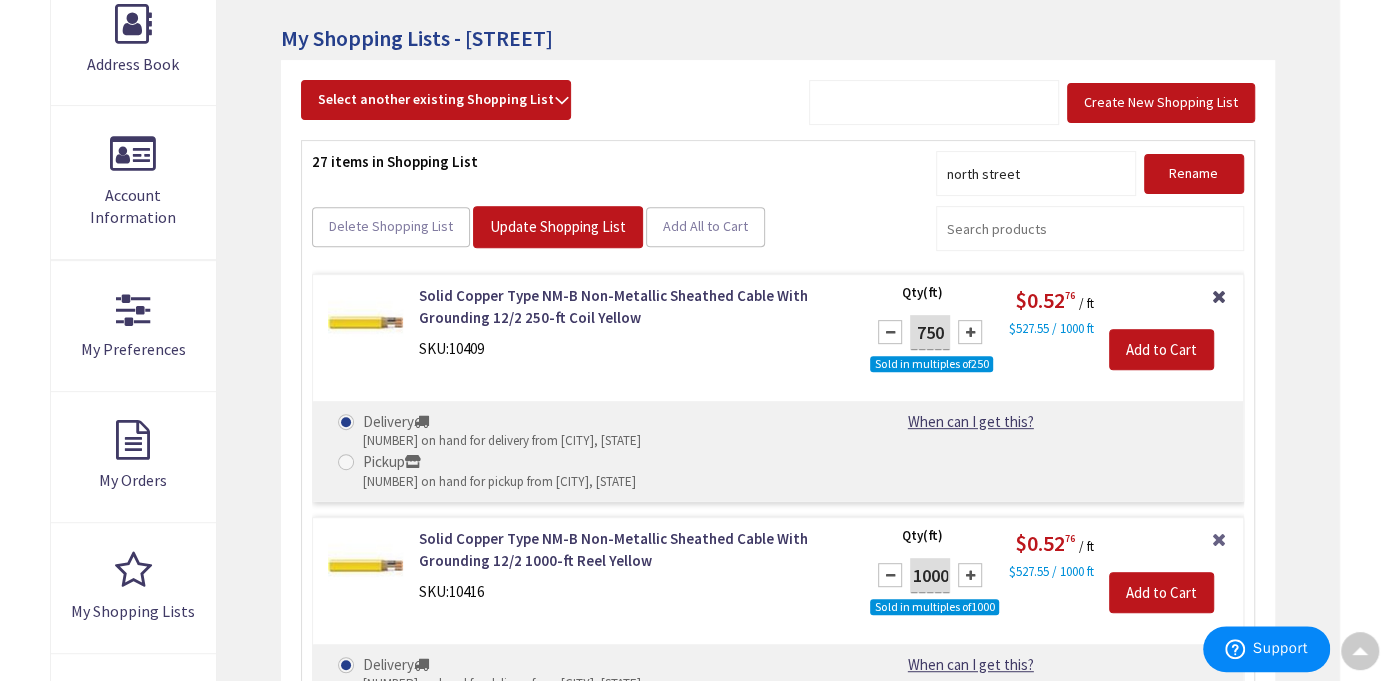 click on "Remove Item" at bounding box center [1219, 294] 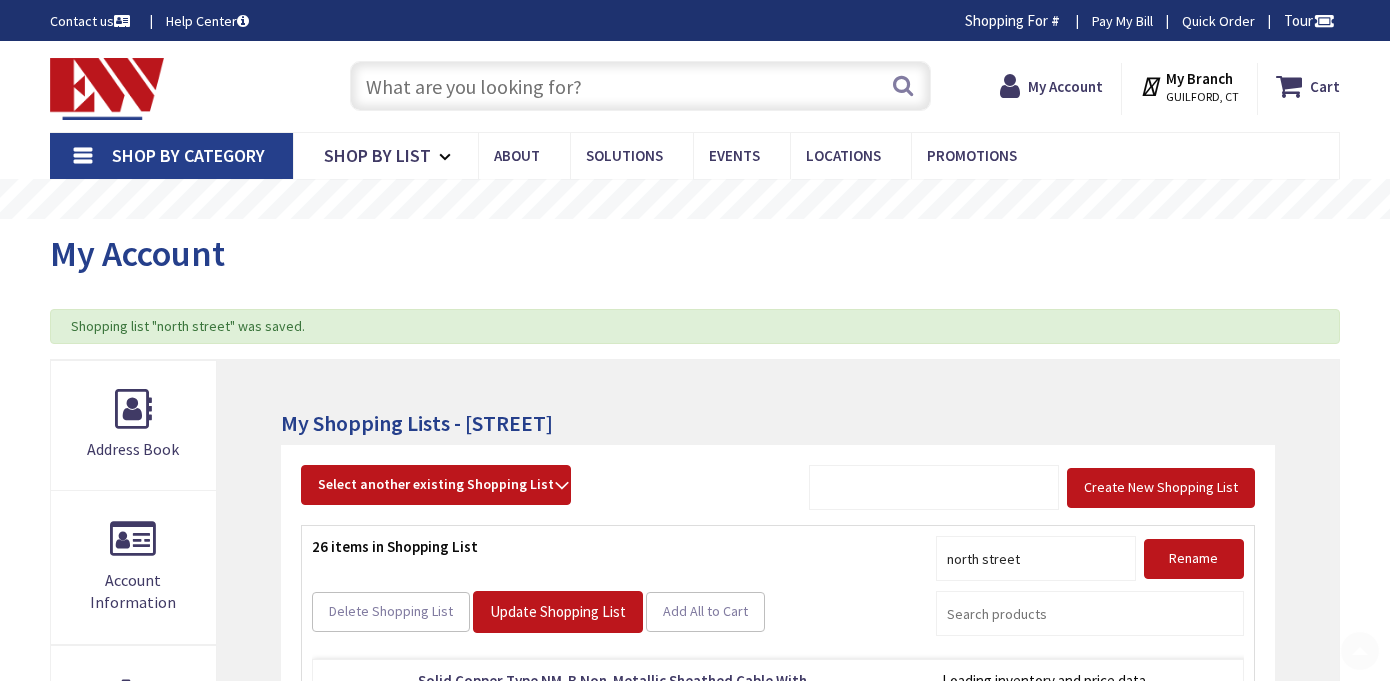 scroll, scrollTop: 365, scrollLeft: 0, axis: vertical 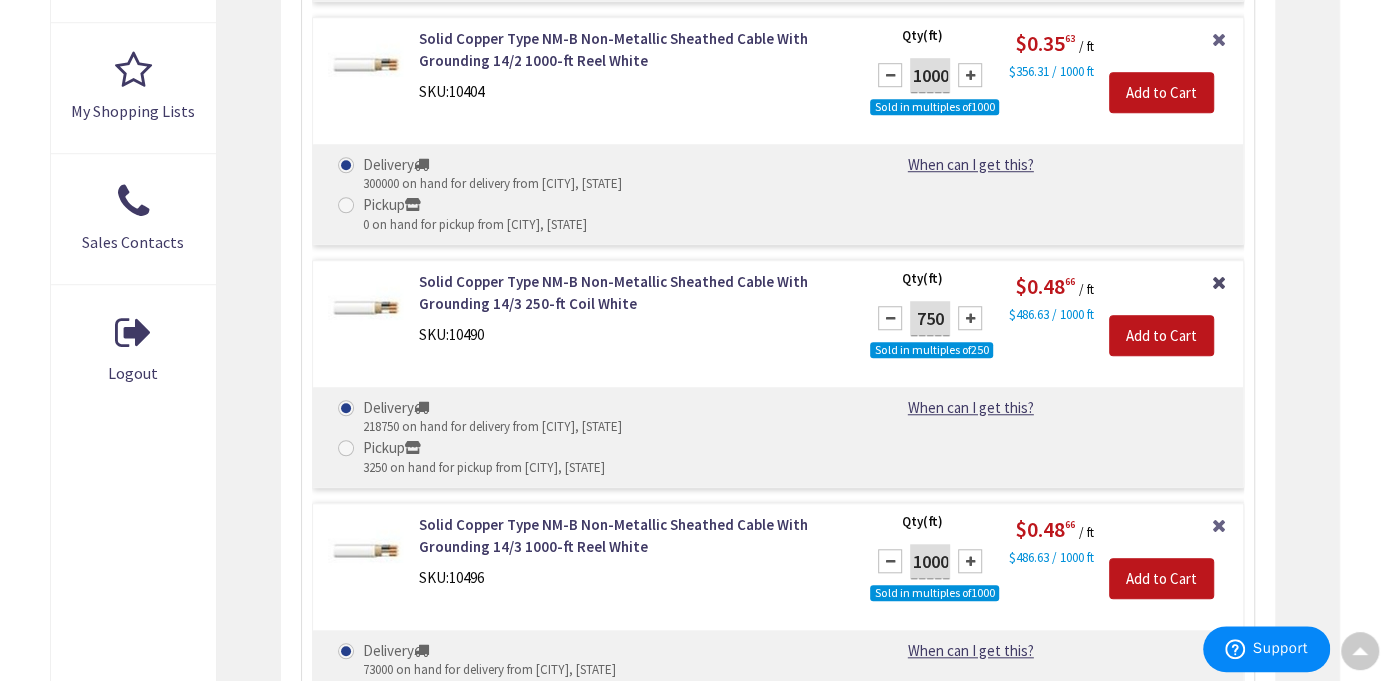 click on "Remove Item" at bounding box center [1219, 280] 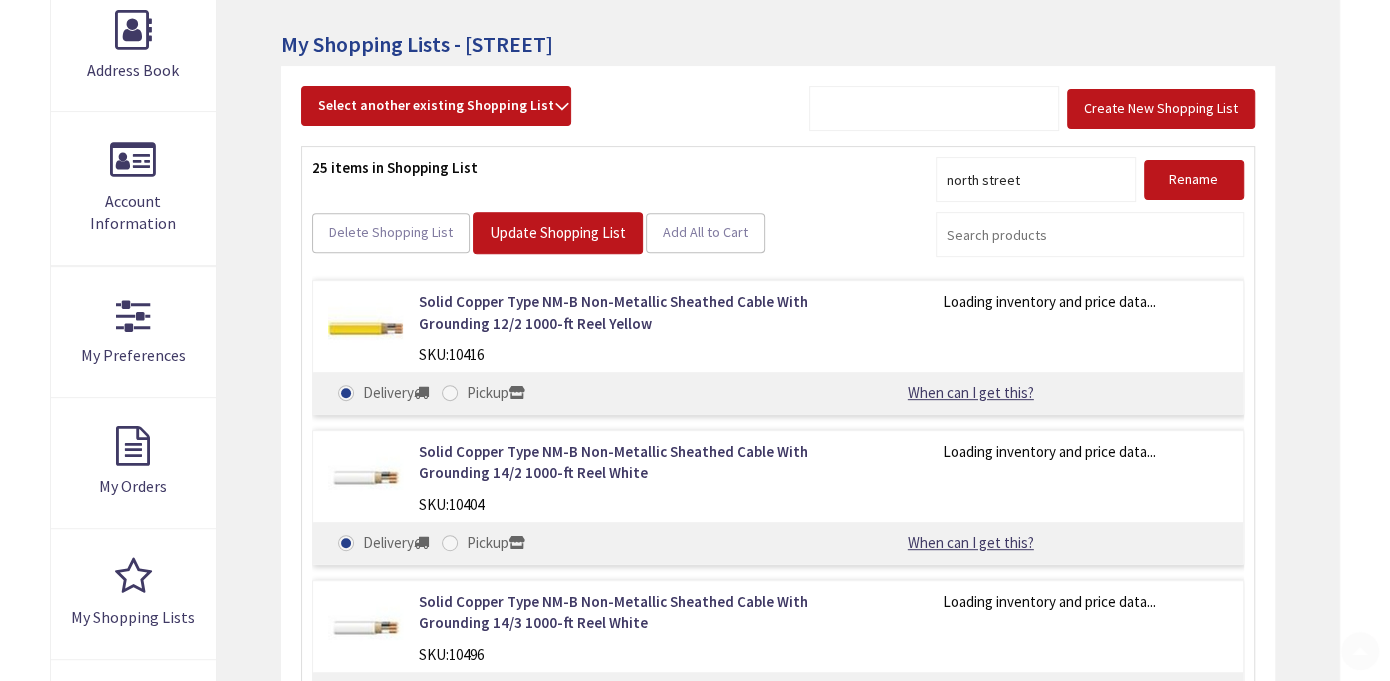 scroll, scrollTop: 0, scrollLeft: 0, axis: both 